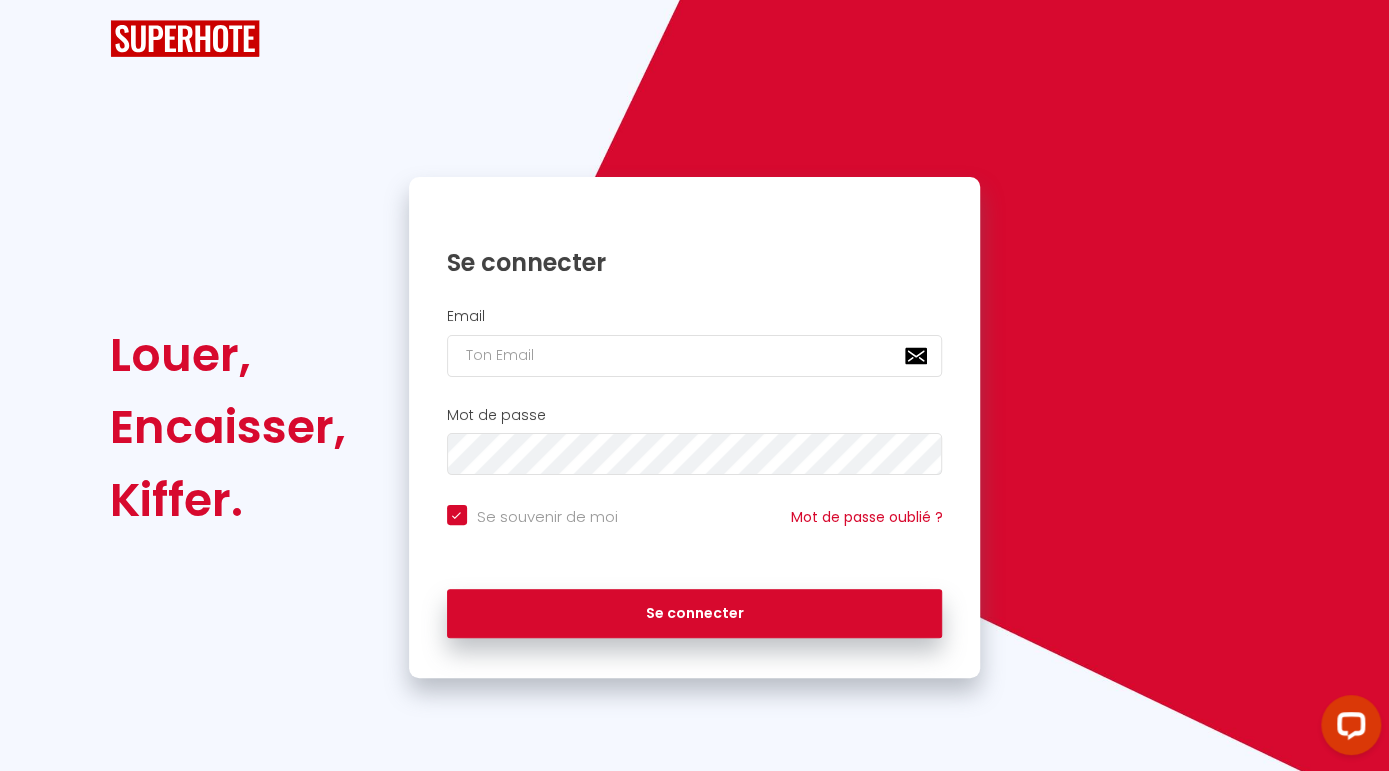 scroll, scrollTop: 0, scrollLeft: 0, axis: both 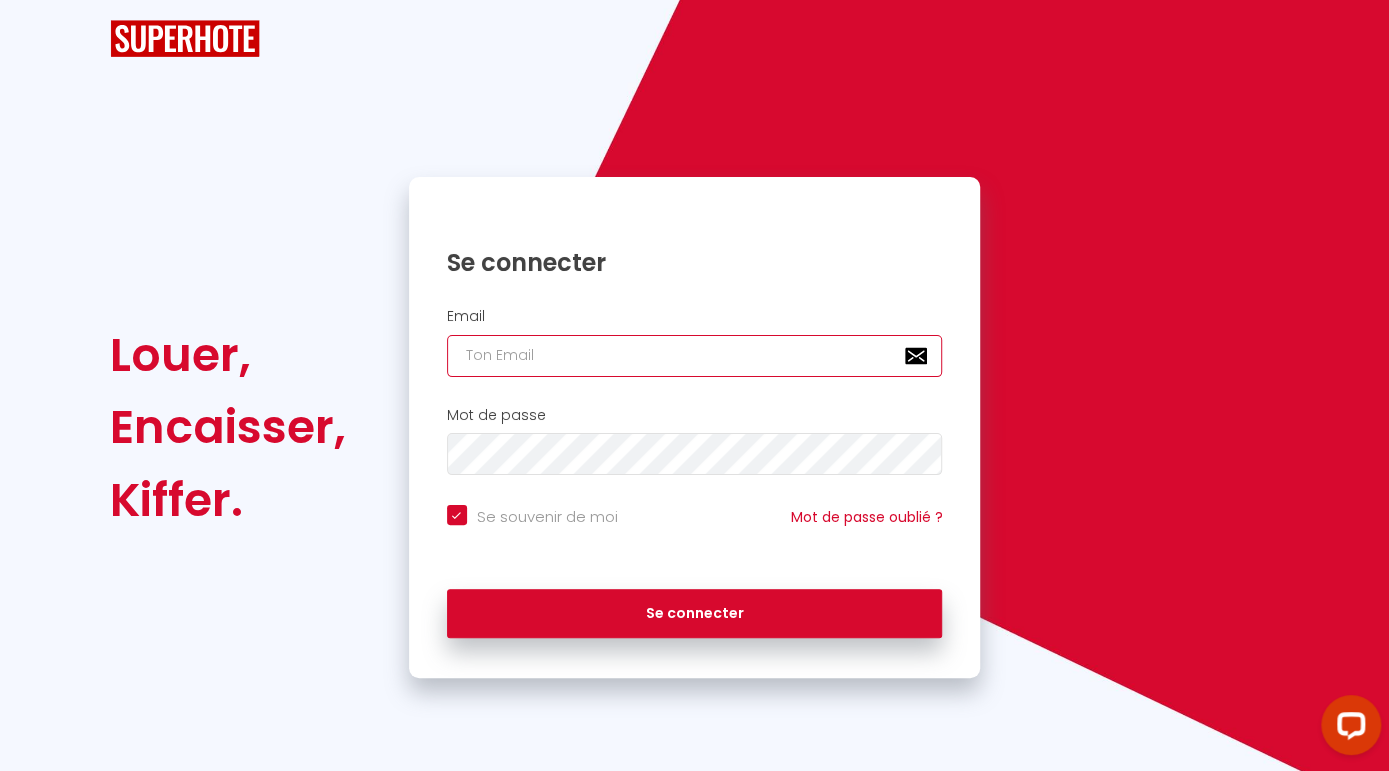 click at bounding box center (695, 356) 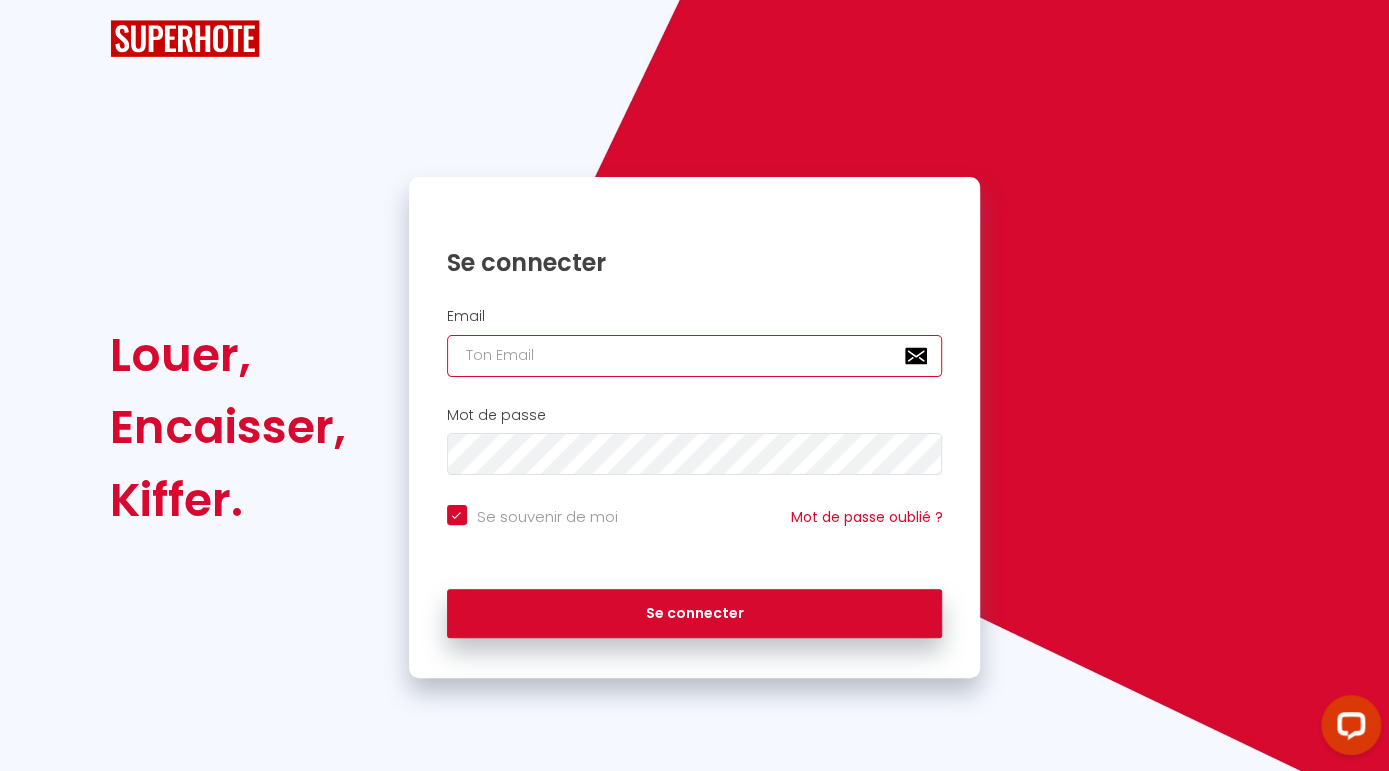 type on "[EMAIL_ADDRESS][DOMAIN_NAME]" 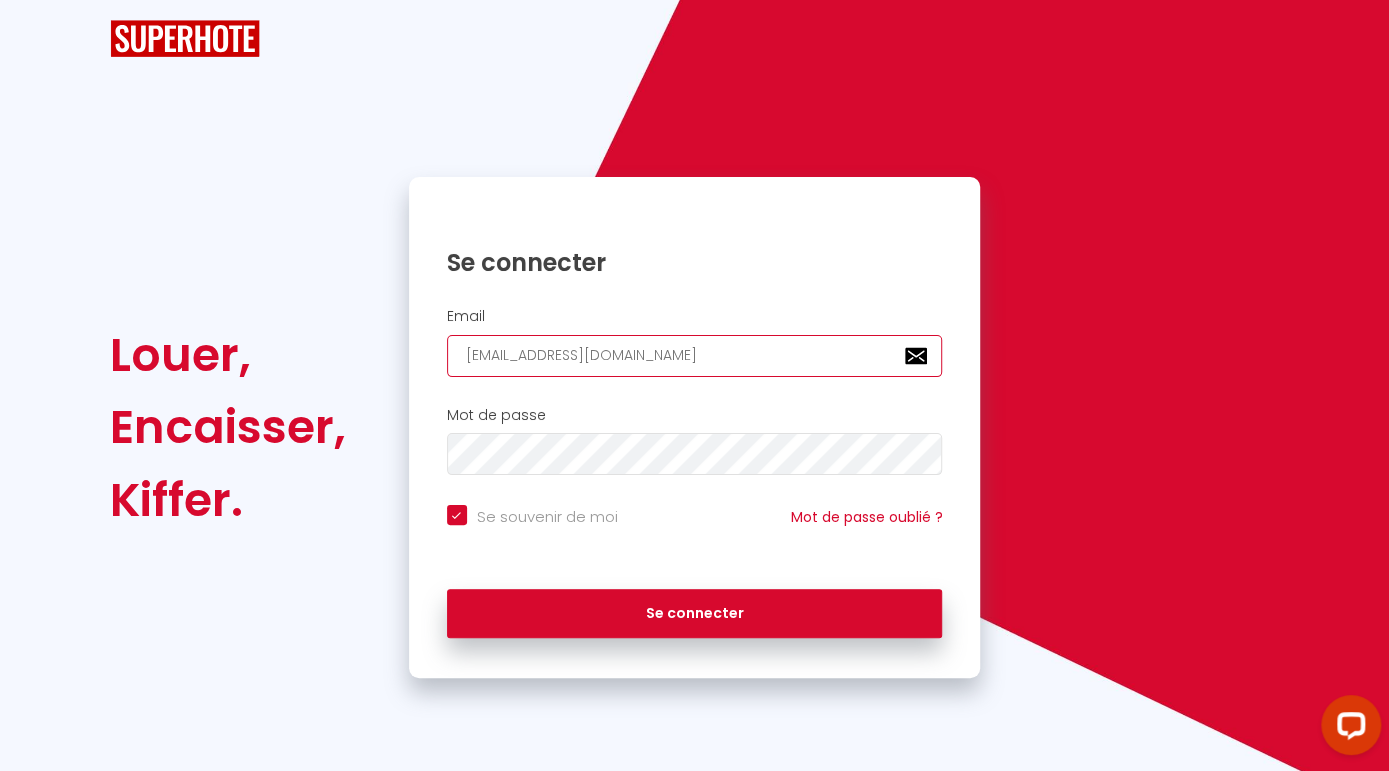checkbox on "true" 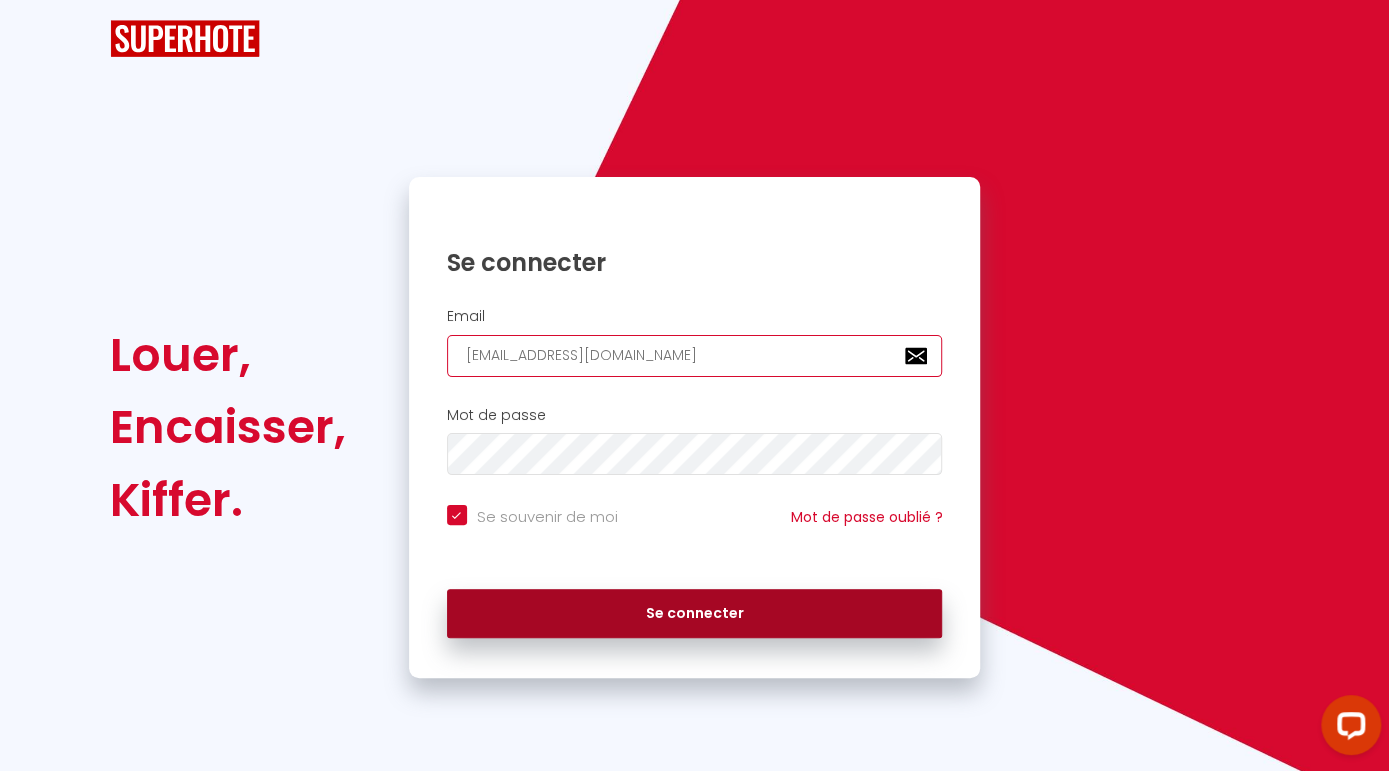 type on "[EMAIL_ADDRESS][DOMAIN_NAME]" 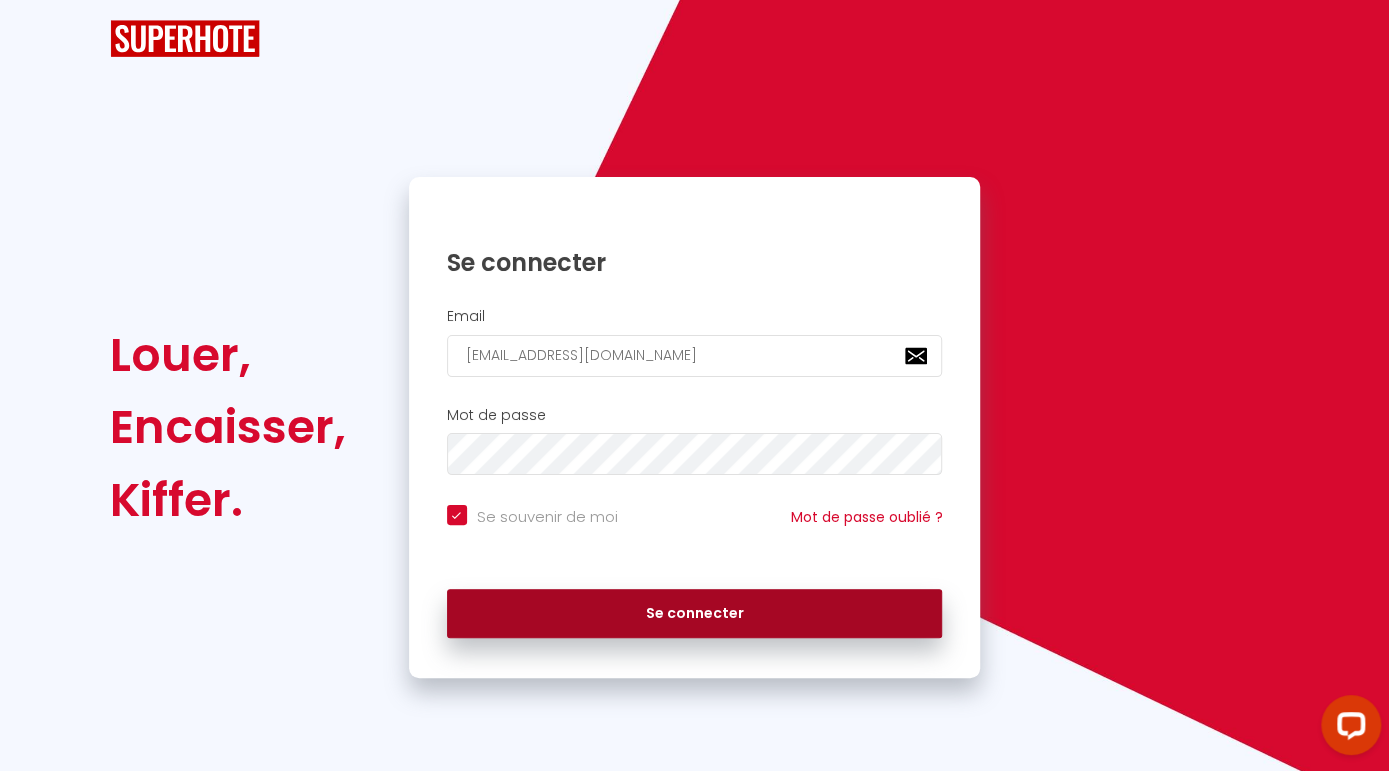 click on "Se connecter" at bounding box center [695, 614] 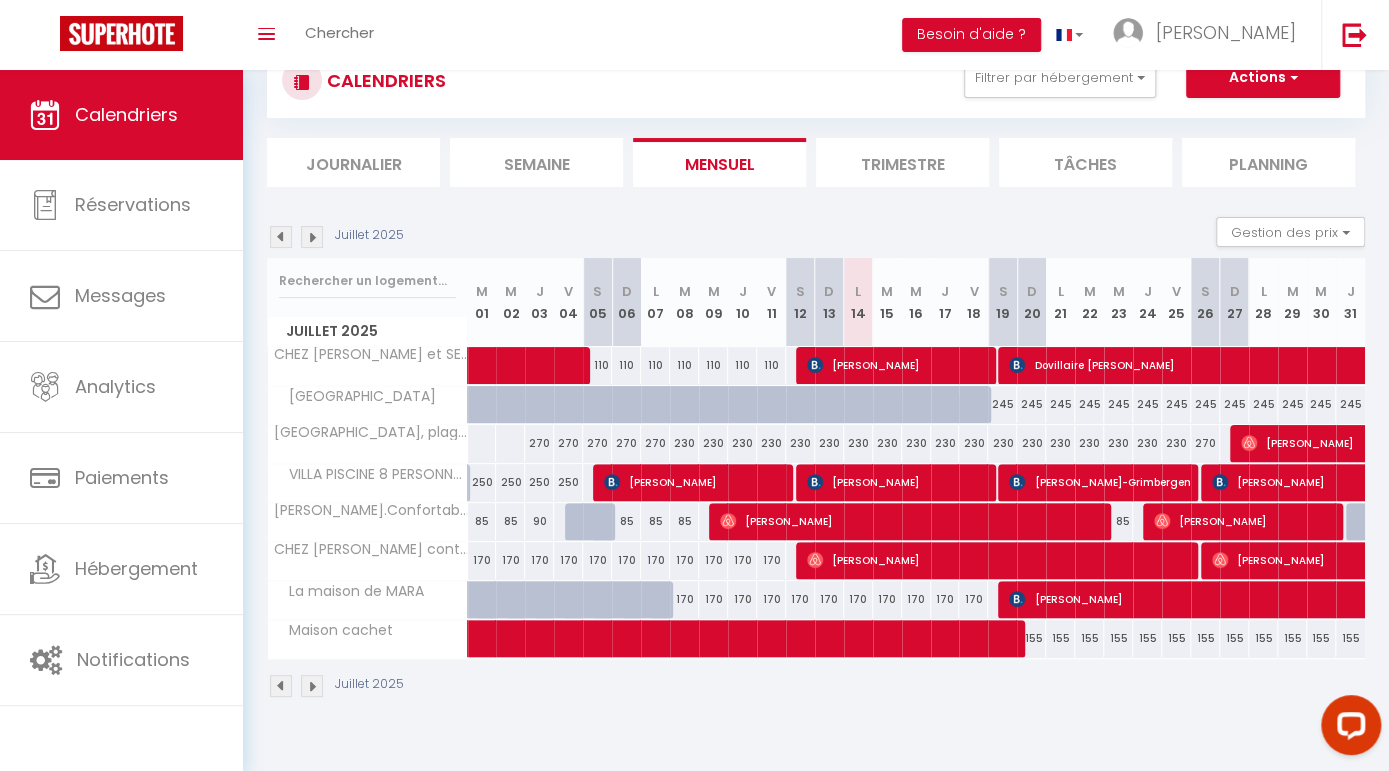 scroll, scrollTop: 14, scrollLeft: 0, axis: vertical 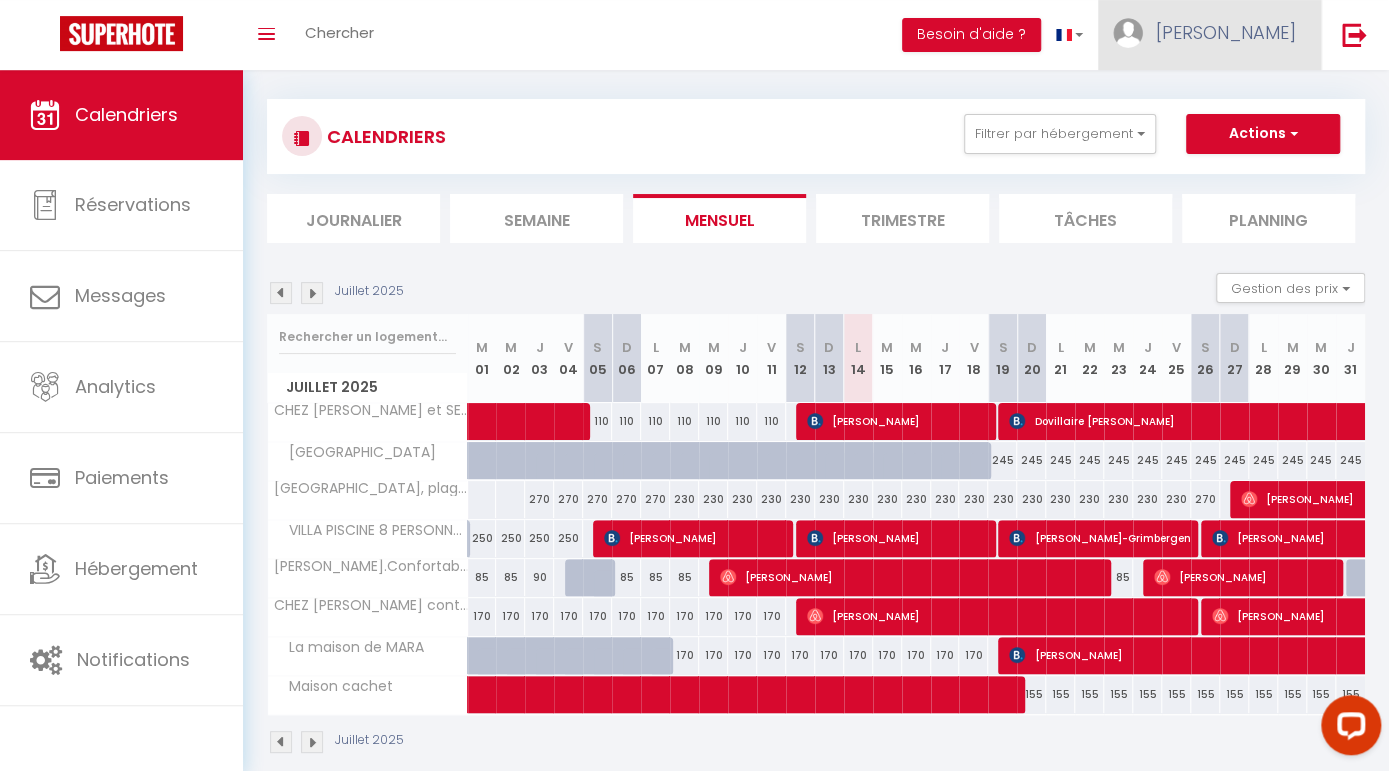 click at bounding box center [1128, 33] 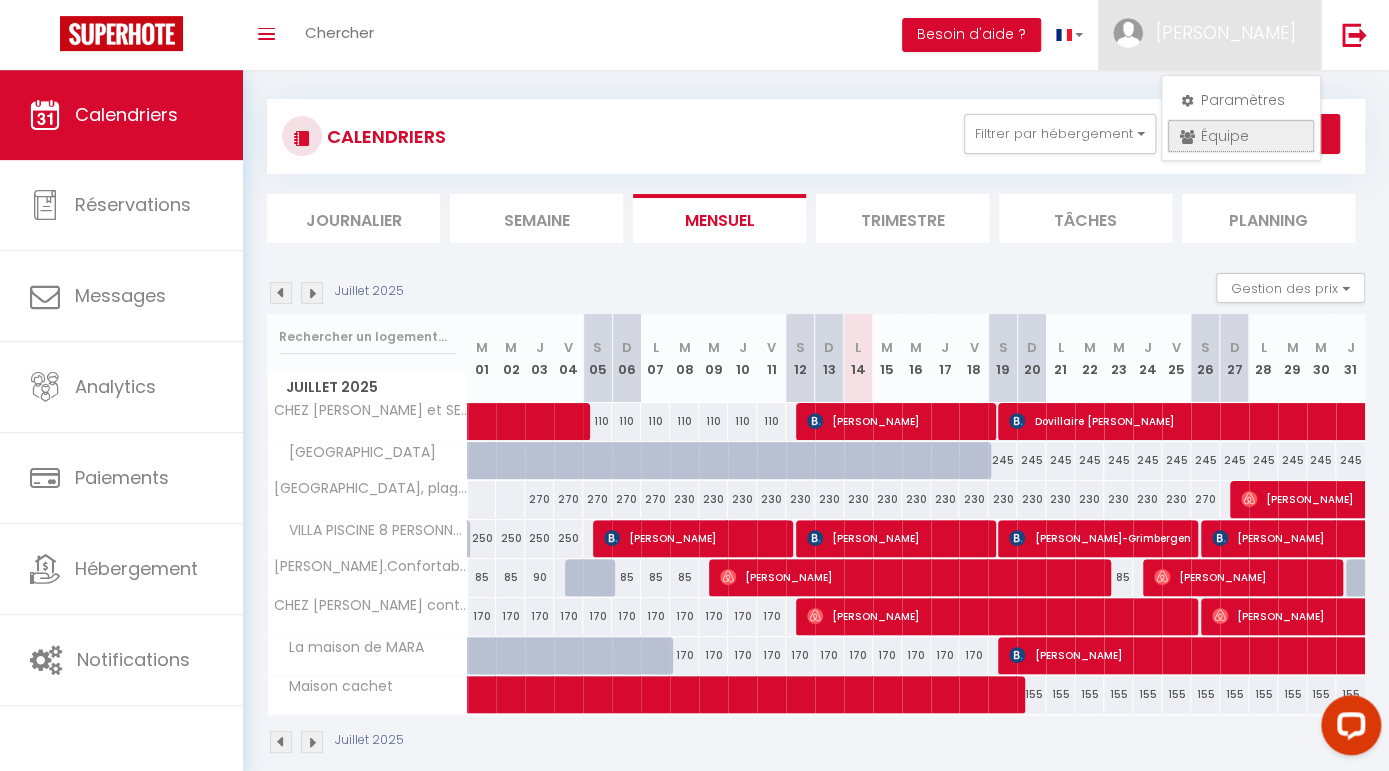 click on "Équipe" at bounding box center (1241, 136) 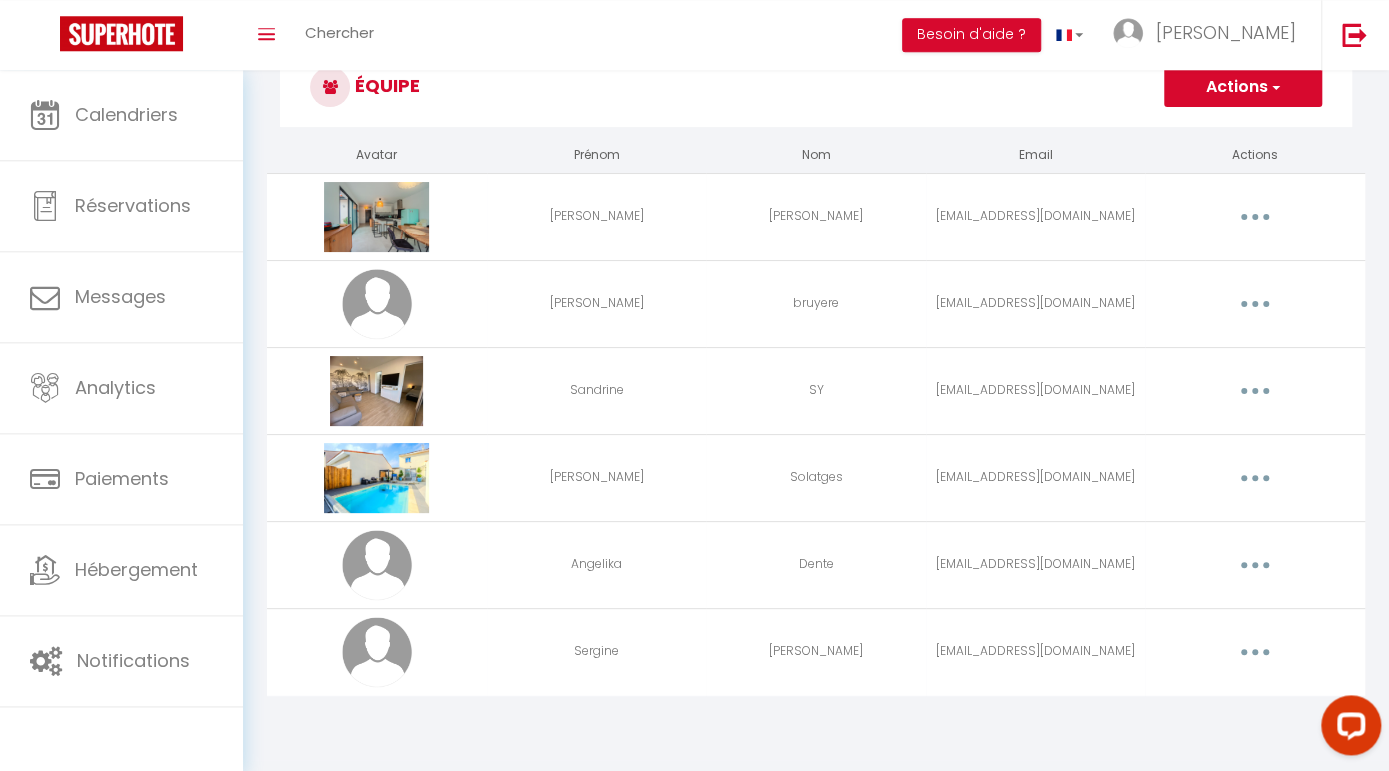 scroll, scrollTop: 70, scrollLeft: 0, axis: vertical 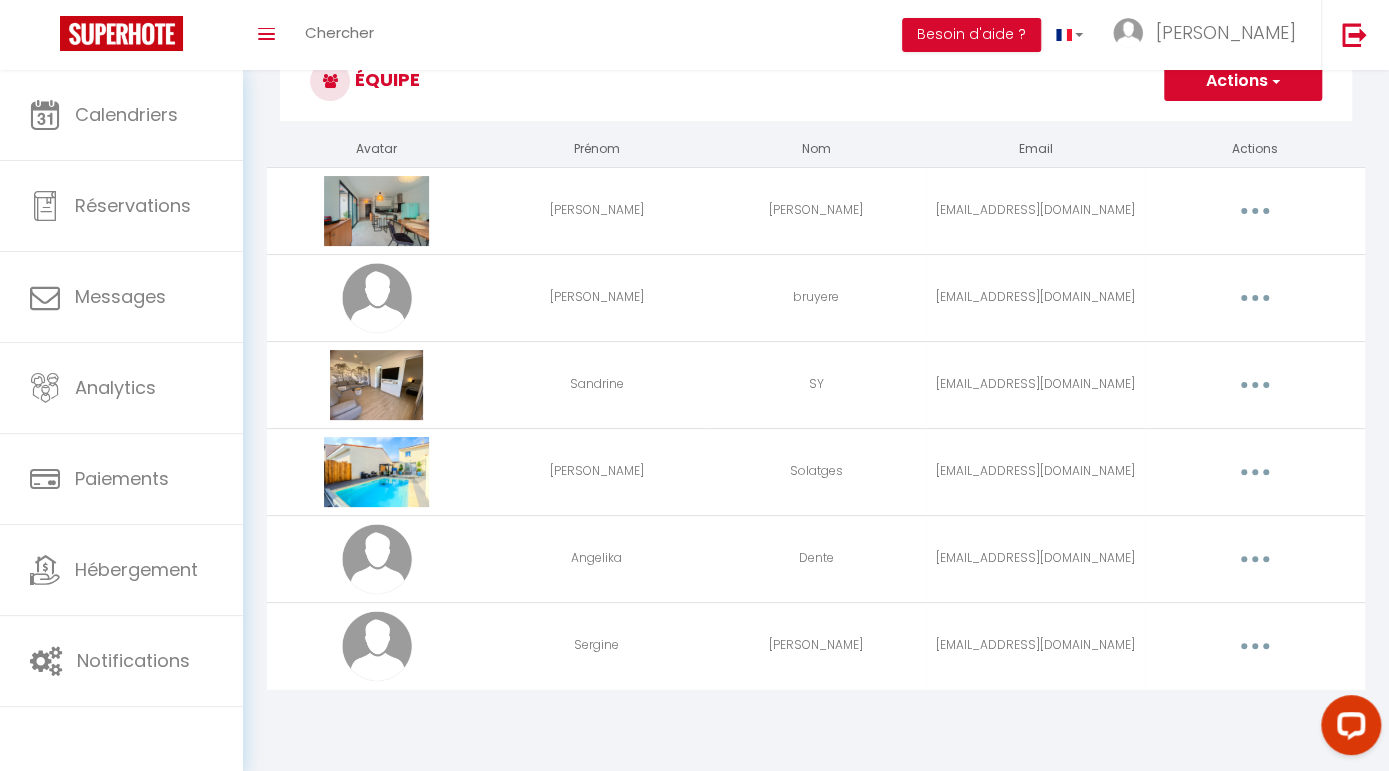 click at bounding box center [1255, 559] 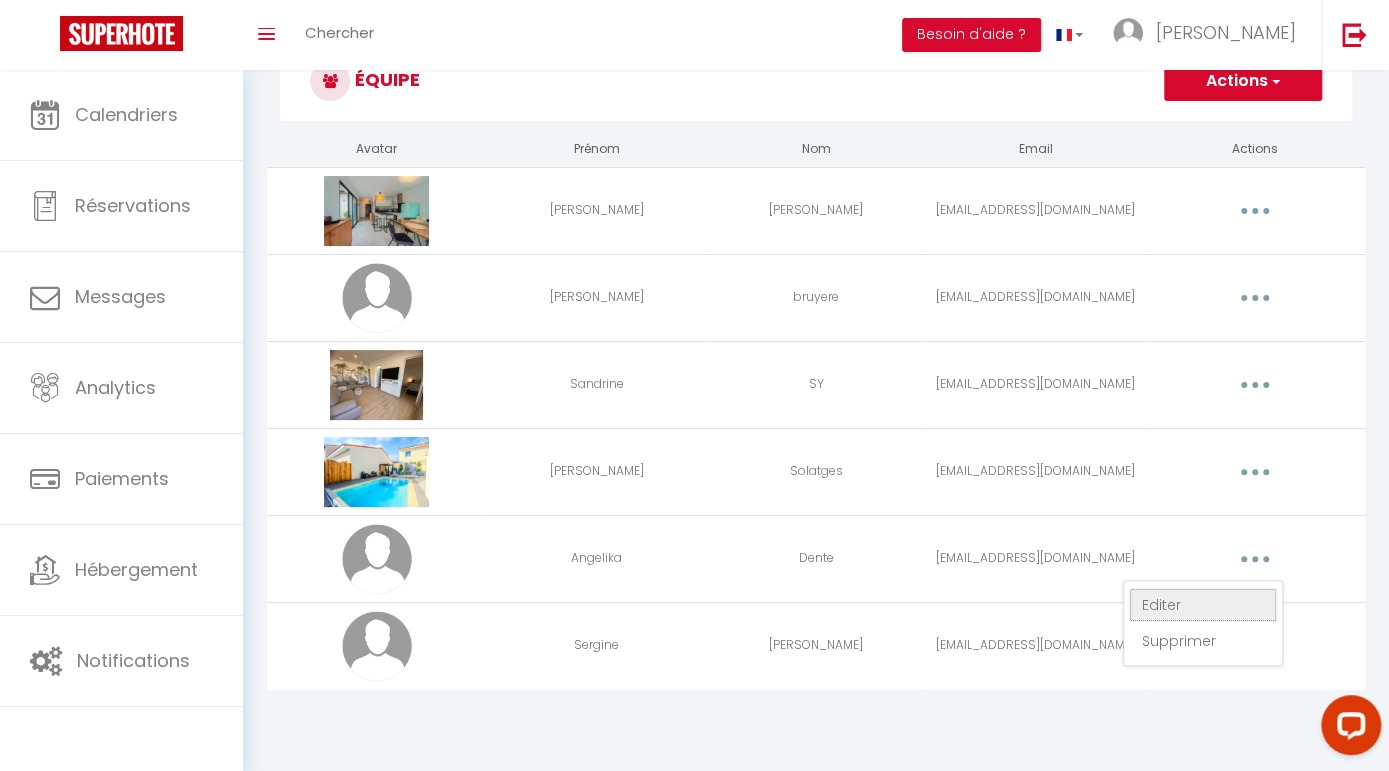 click on "Editer" at bounding box center (1203, 605) 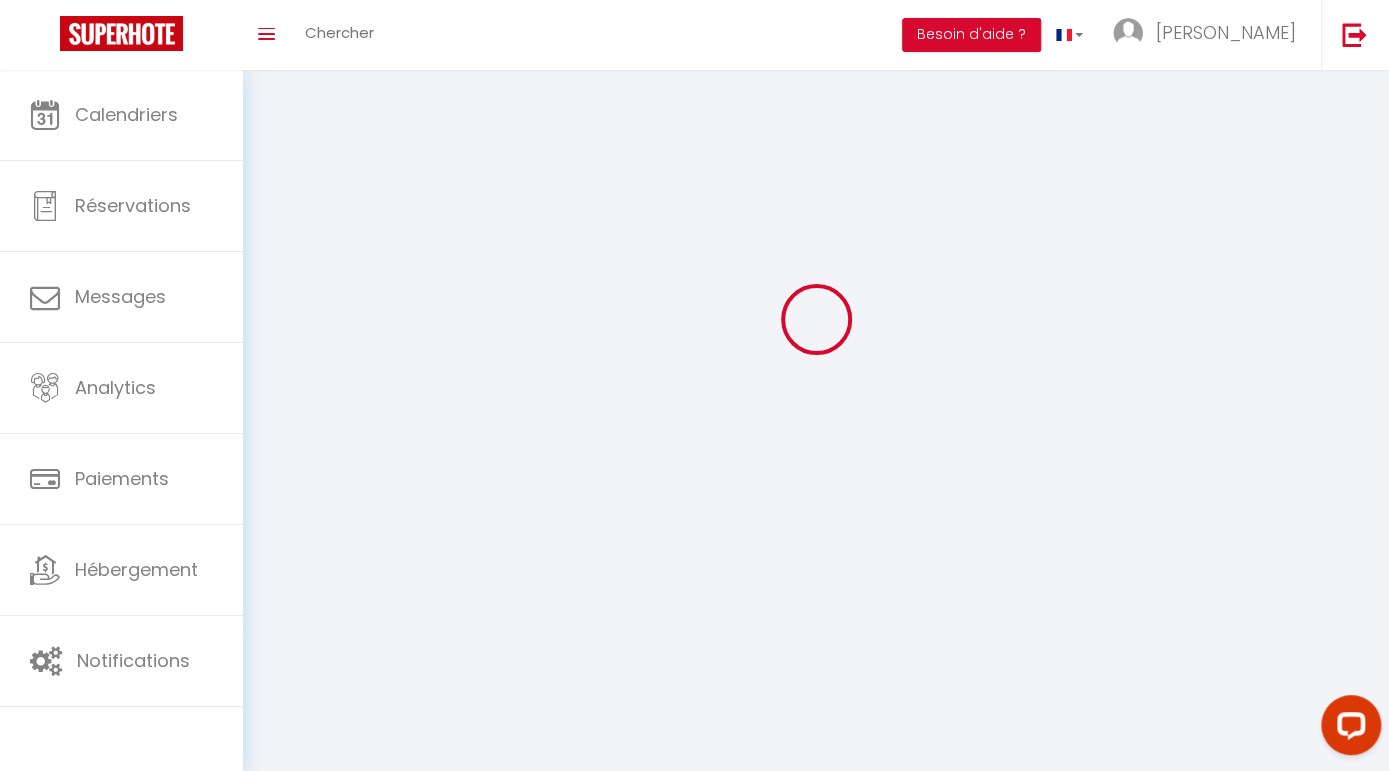 scroll, scrollTop: 0, scrollLeft: 0, axis: both 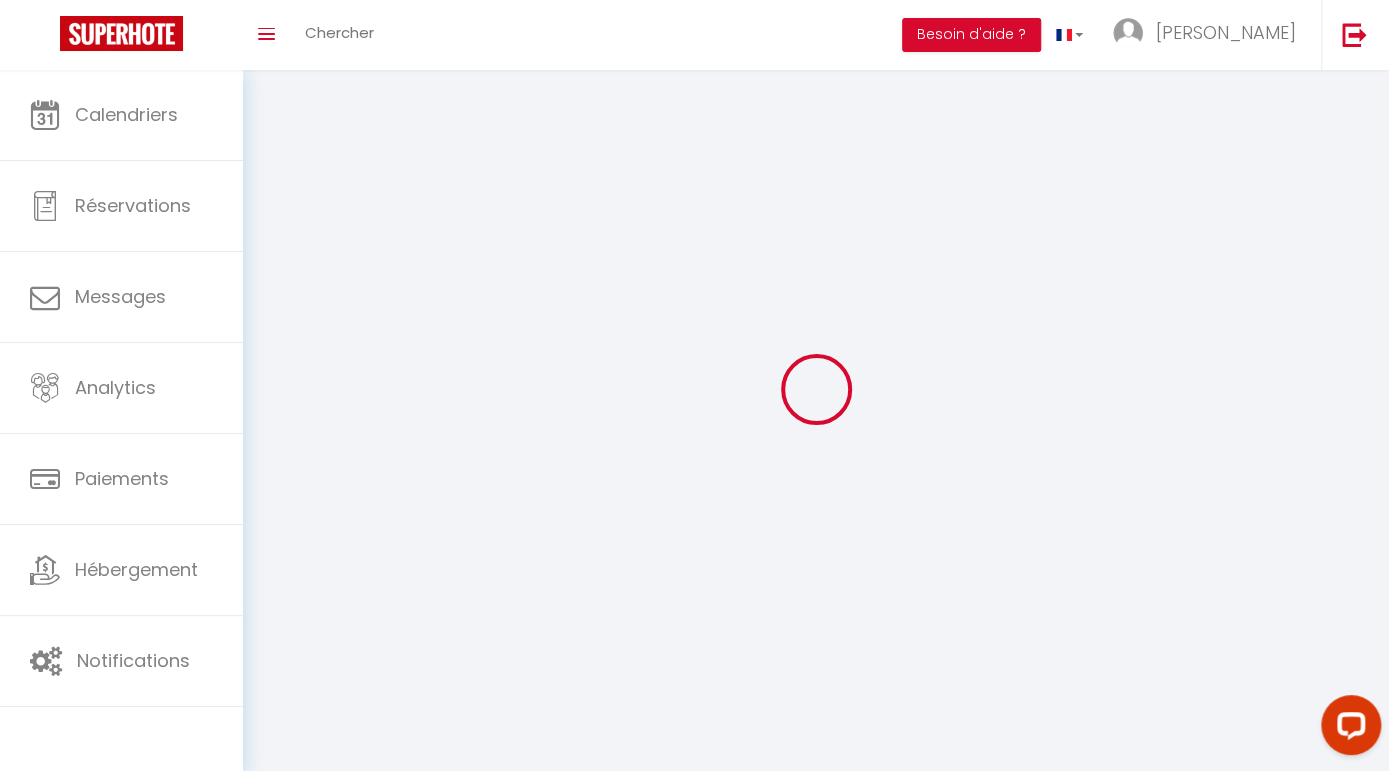type on "[PERSON_NAME]" 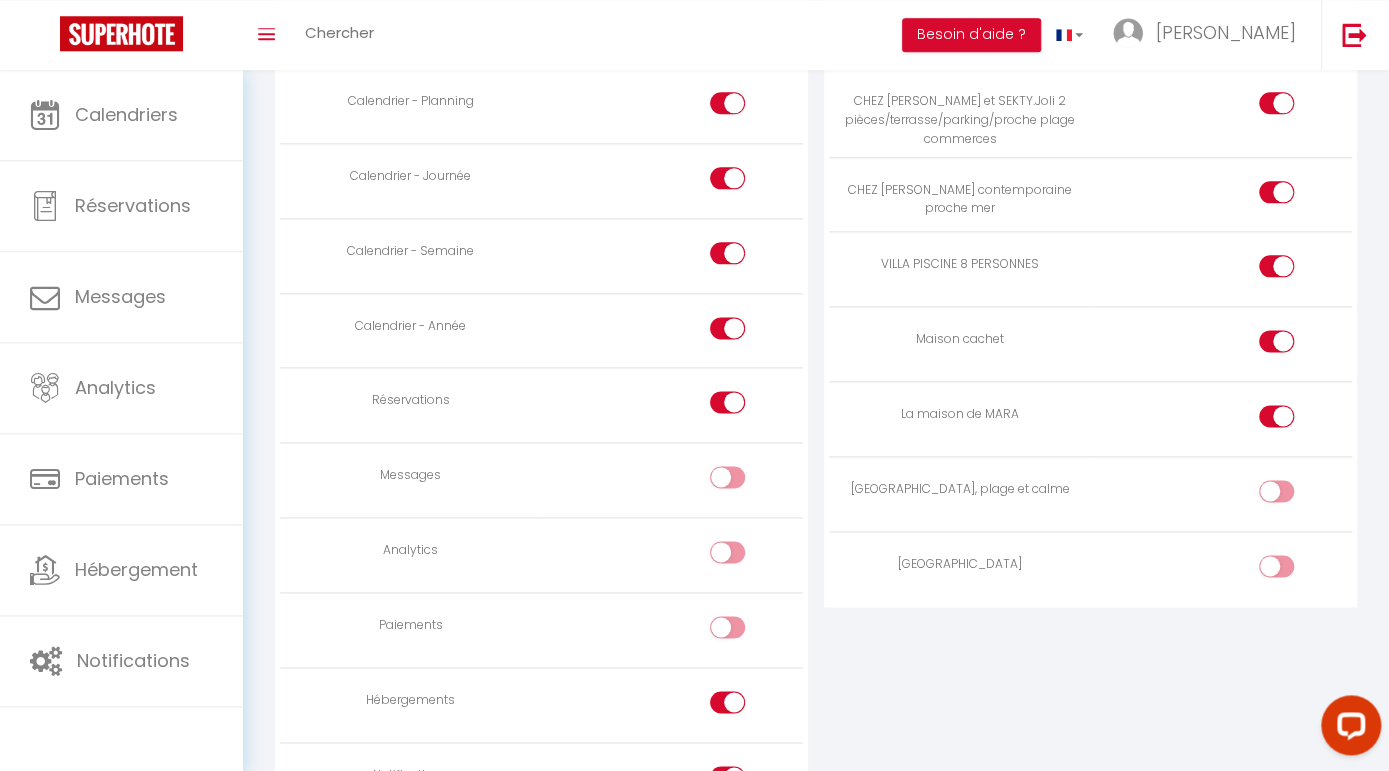 scroll, scrollTop: 1294, scrollLeft: 0, axis: vertical 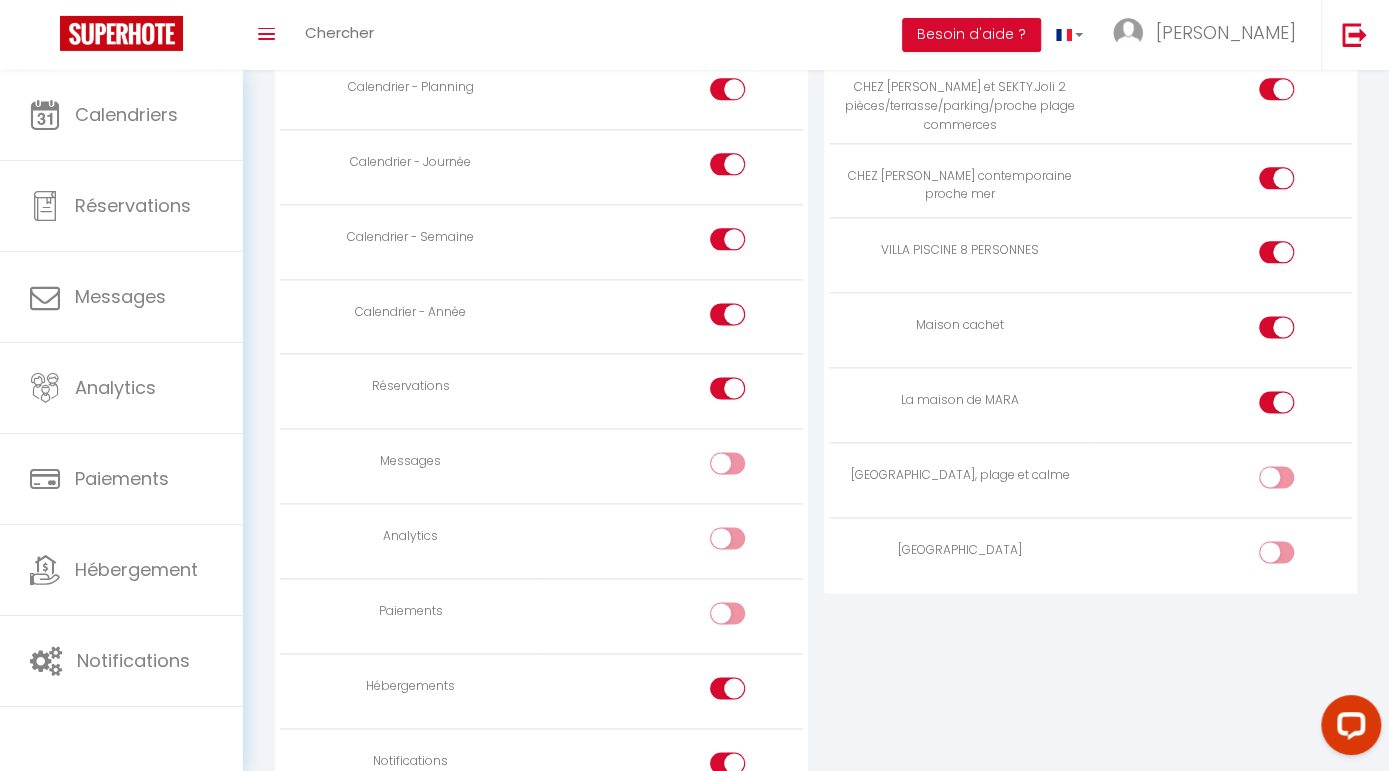 click at bounding box center (1293, 481) 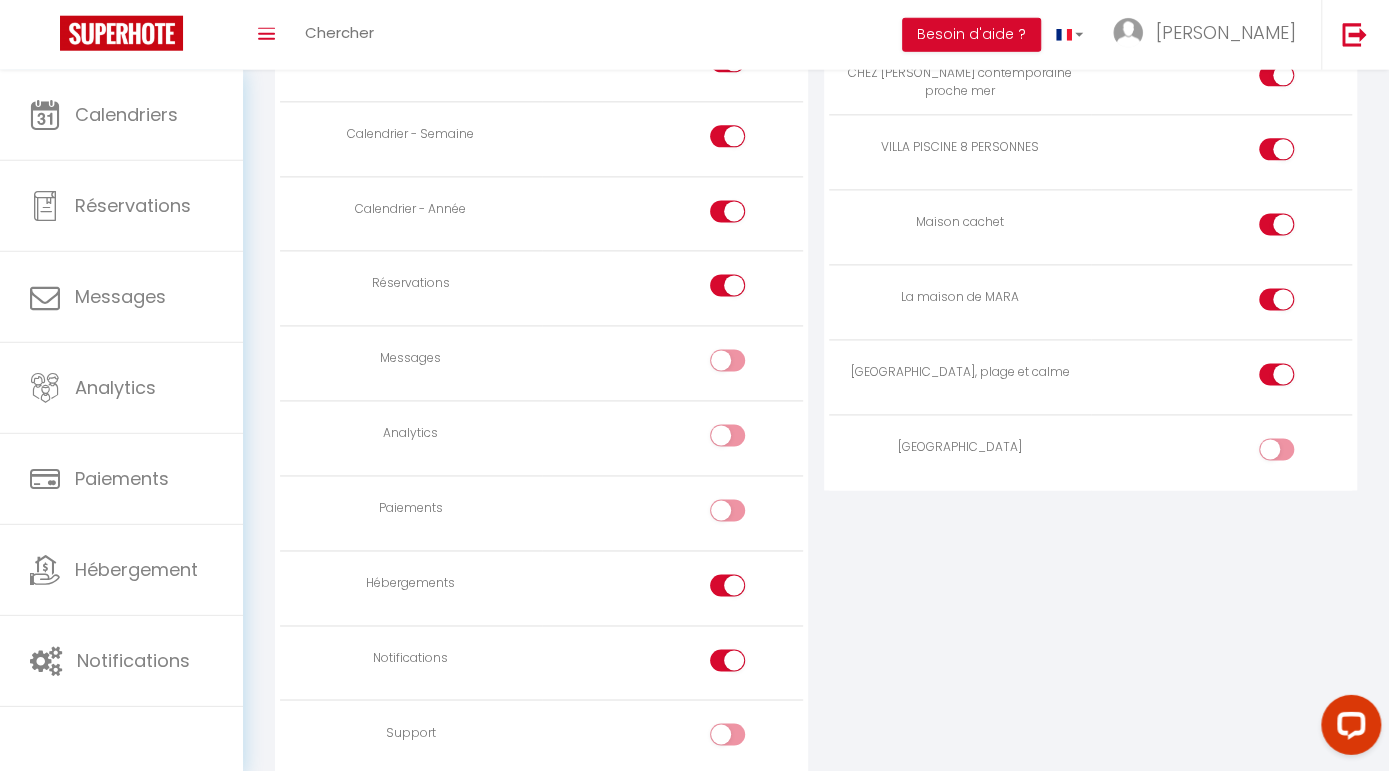 scroll, scrollTop: 1398, scrollLeft: 0, axis: vertical 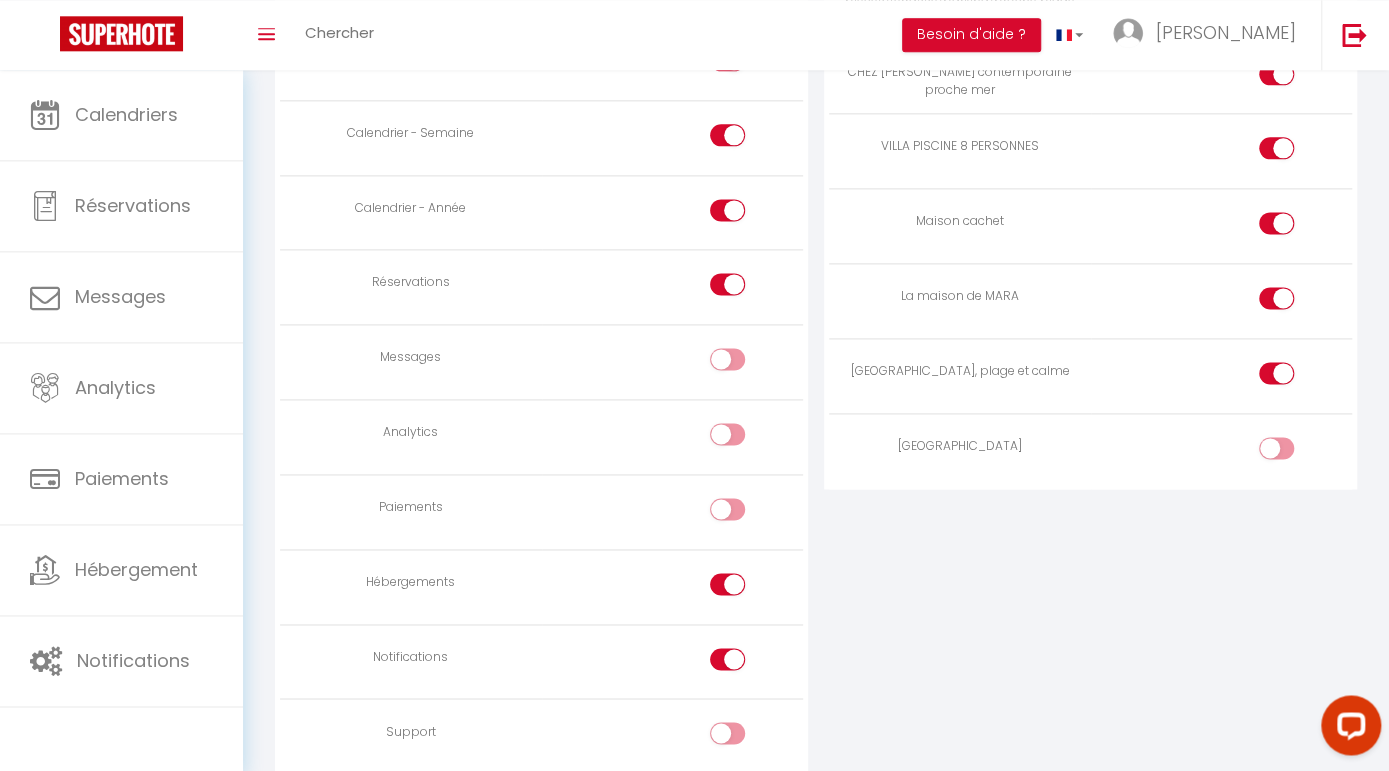 click at bounding box center [1293, 452] 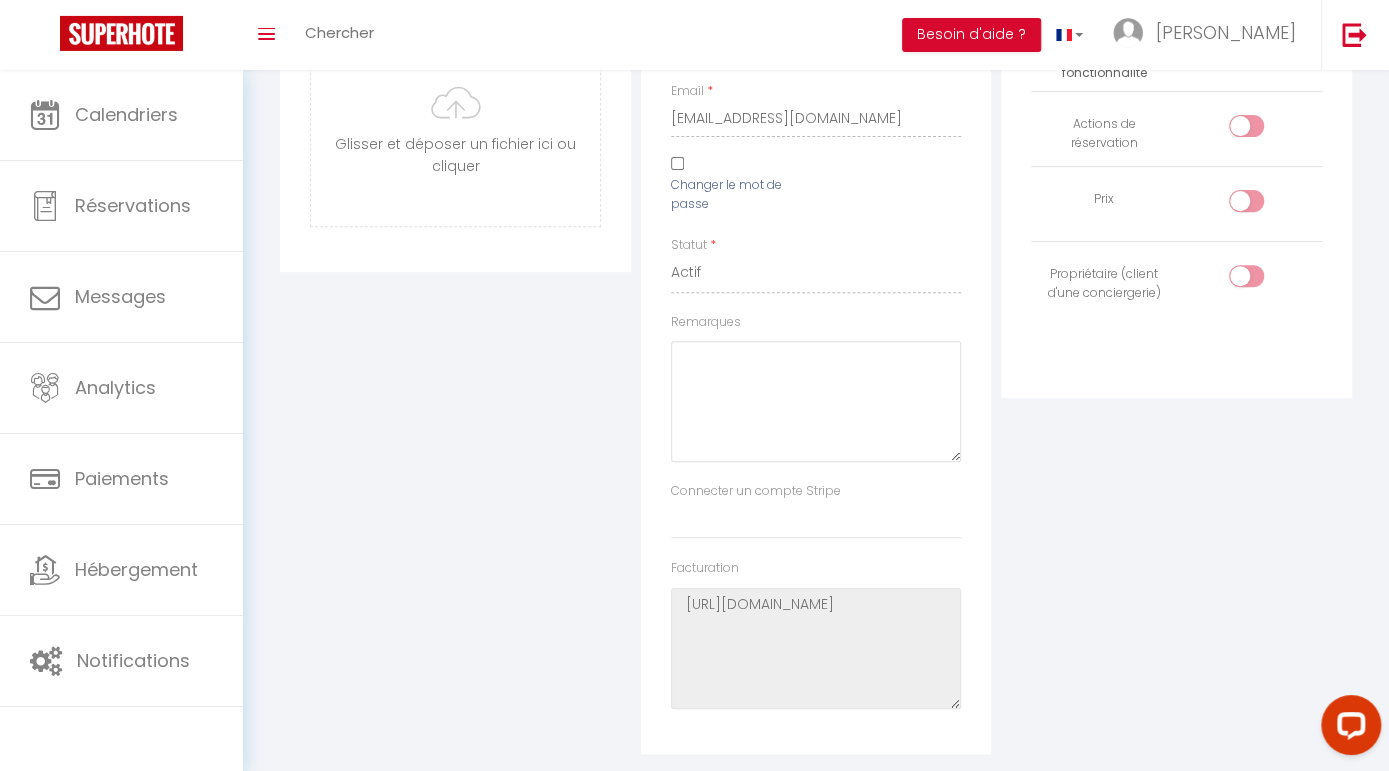 scroll, scrollTop: 0, scrollLeft: 0, axis: both 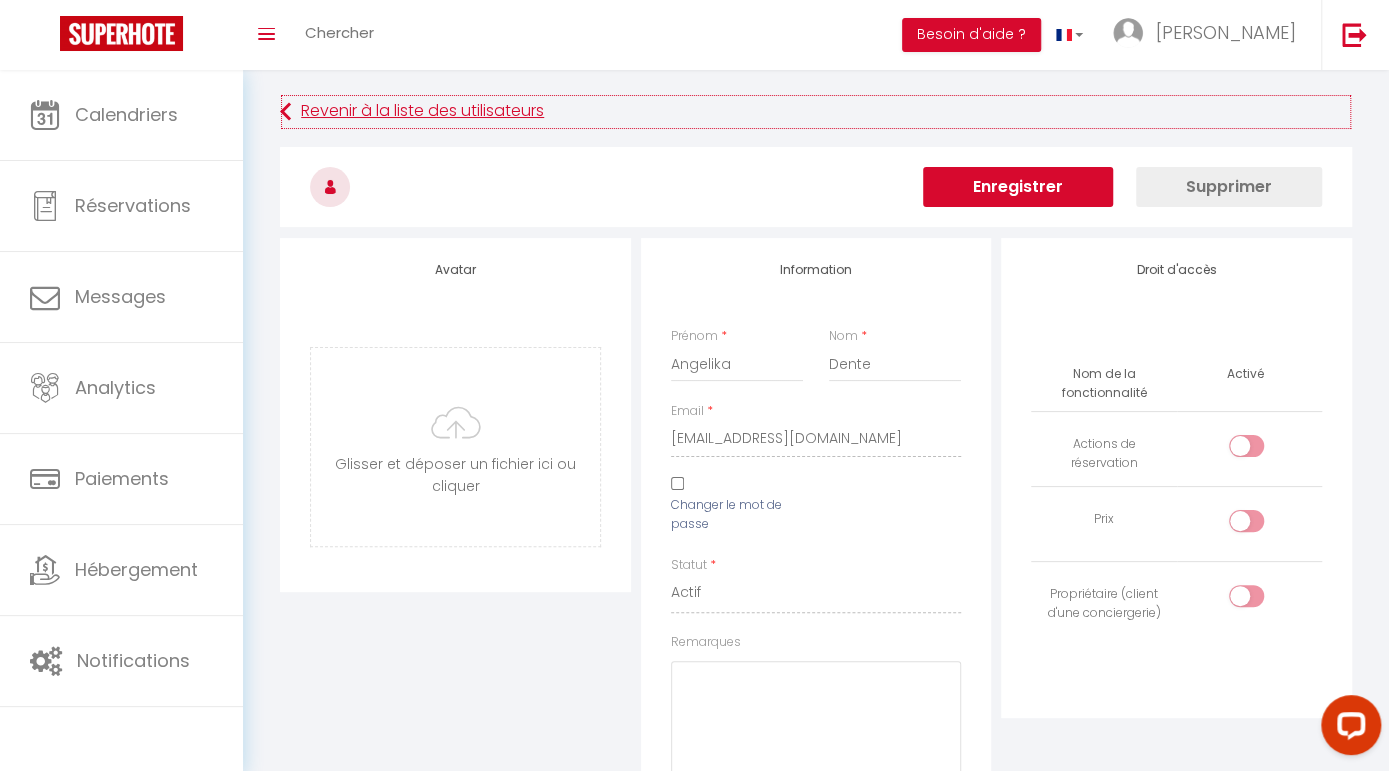 click at bounding box center [285, 112] 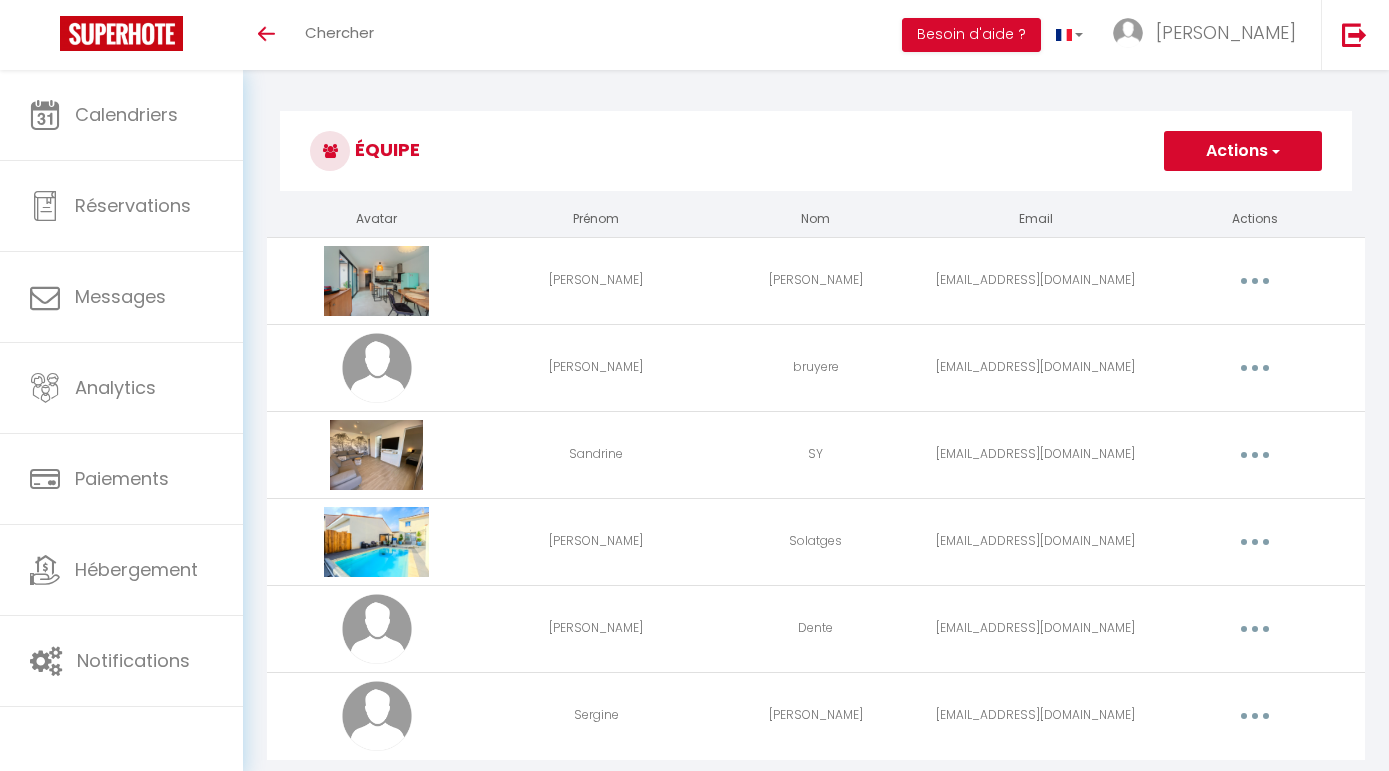 scroll, scrollTop: 0, scrollLeft: 0, axis: both 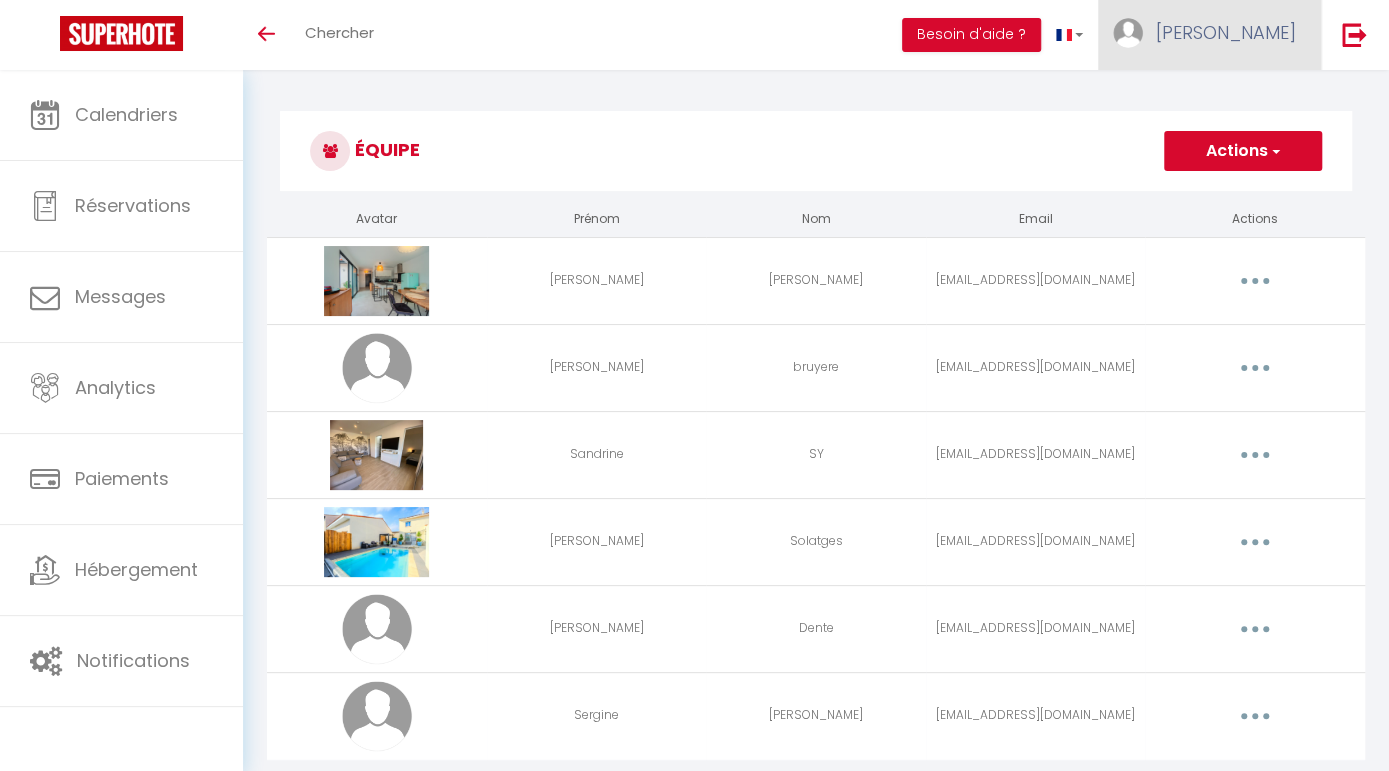 click on "[PERSON_NAME]" at bounding box center (1209, 35) 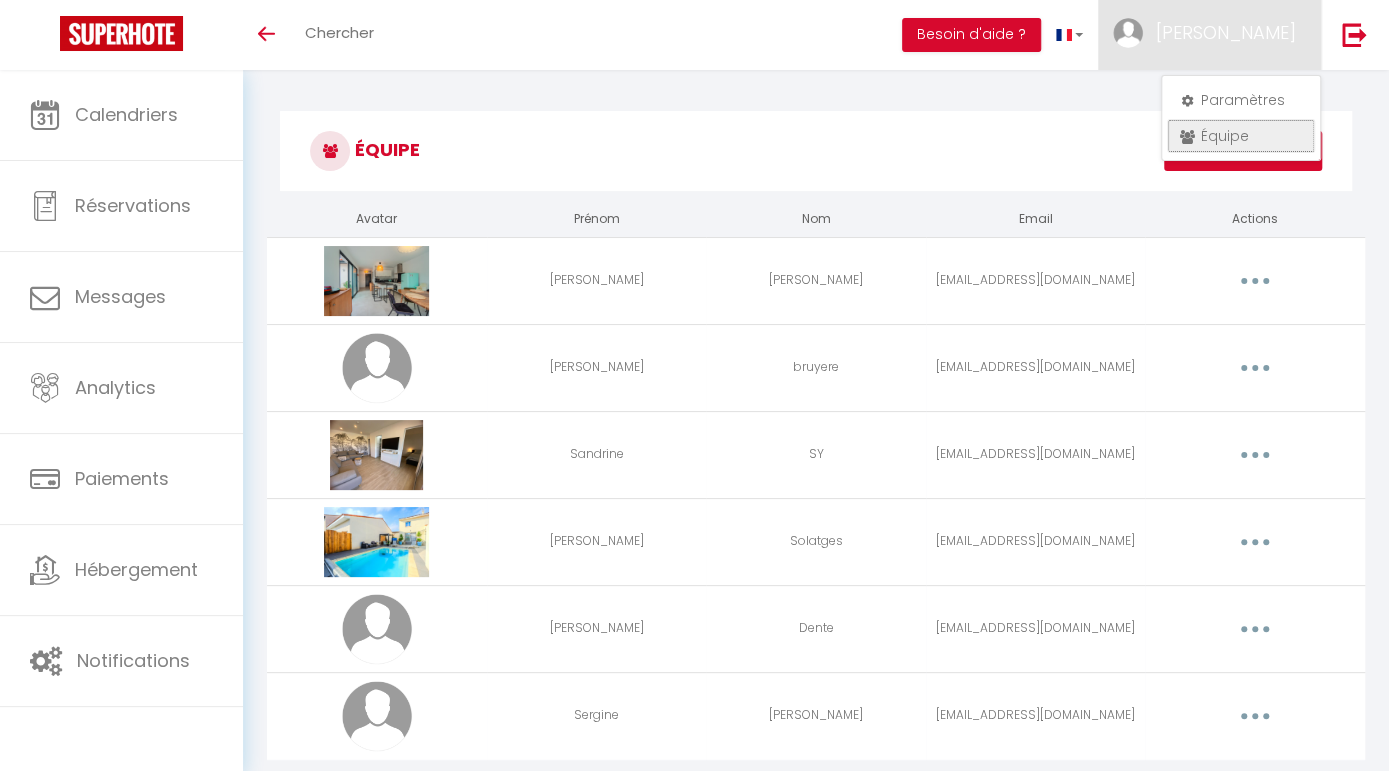 click on "Équipe" at bounding box center (1241, 136) 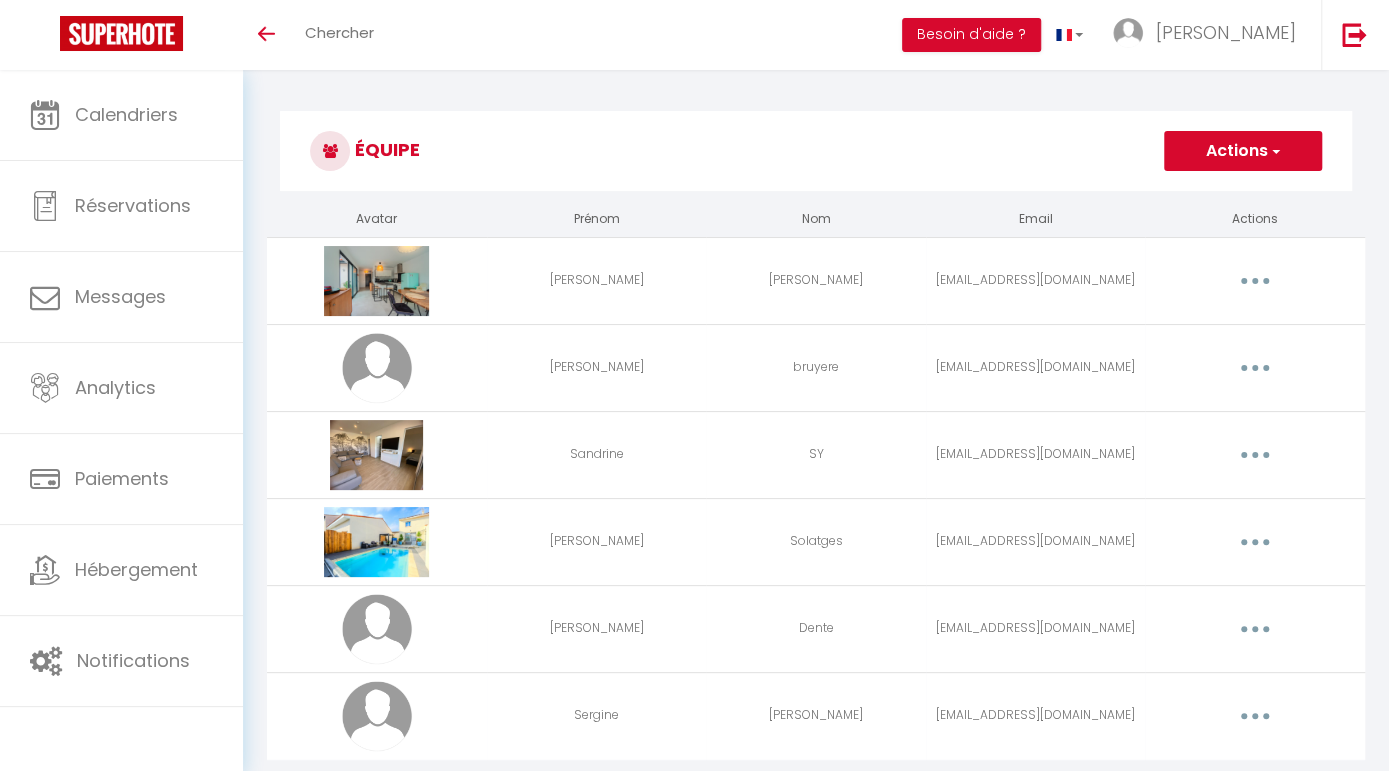 click at bounding box center (1255, 629) 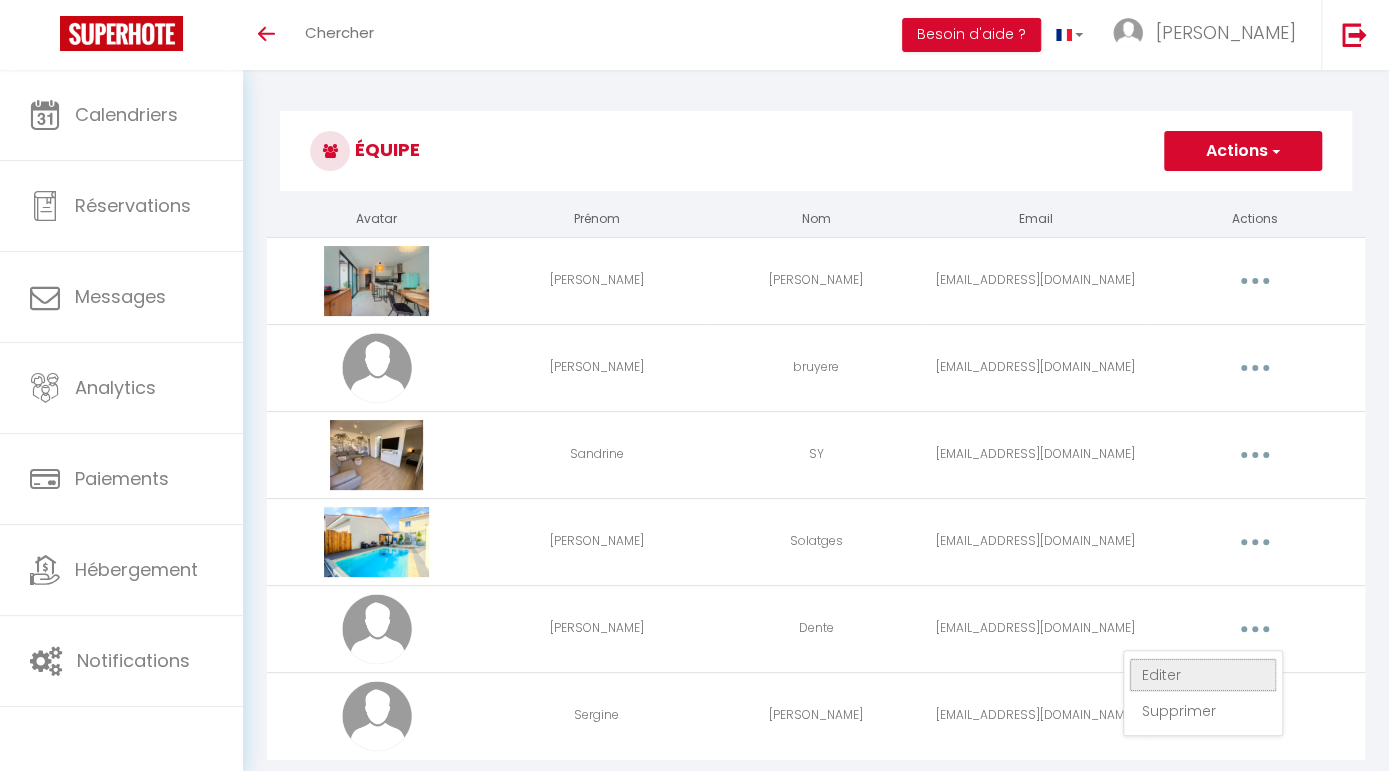 click on "Editer" at bounding box center (1203, 675) 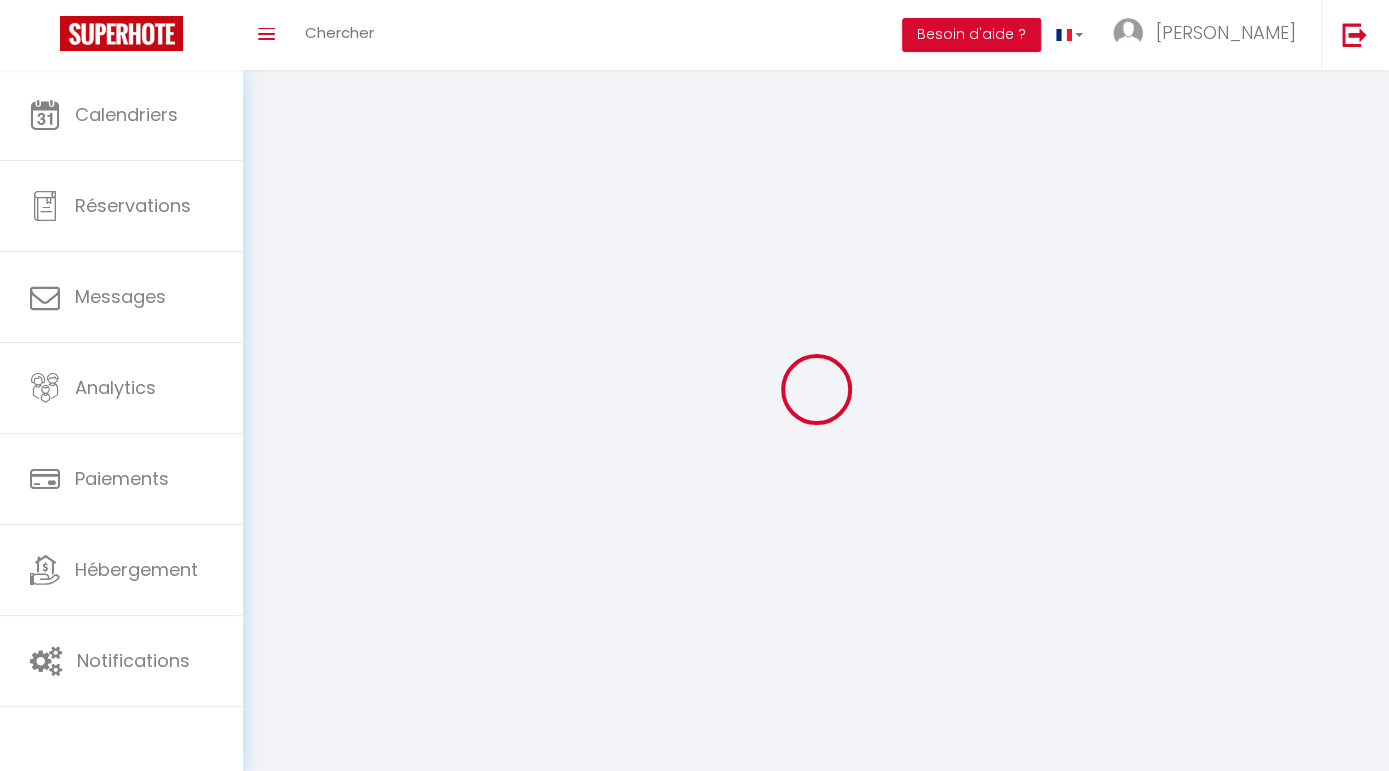 type on "[PERSON_NAME]" 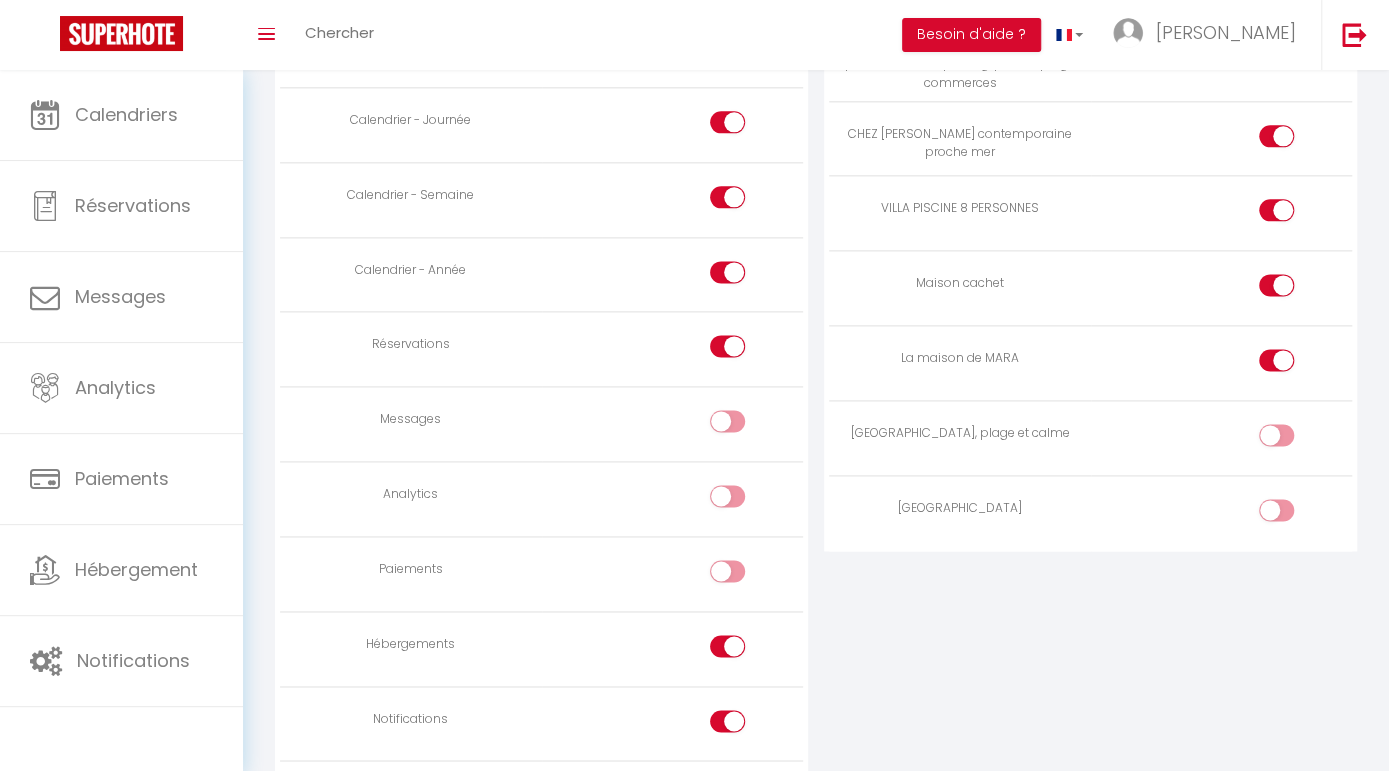 scroll, scrollTop: 1338, scrollLeft: 0, axis: vertical 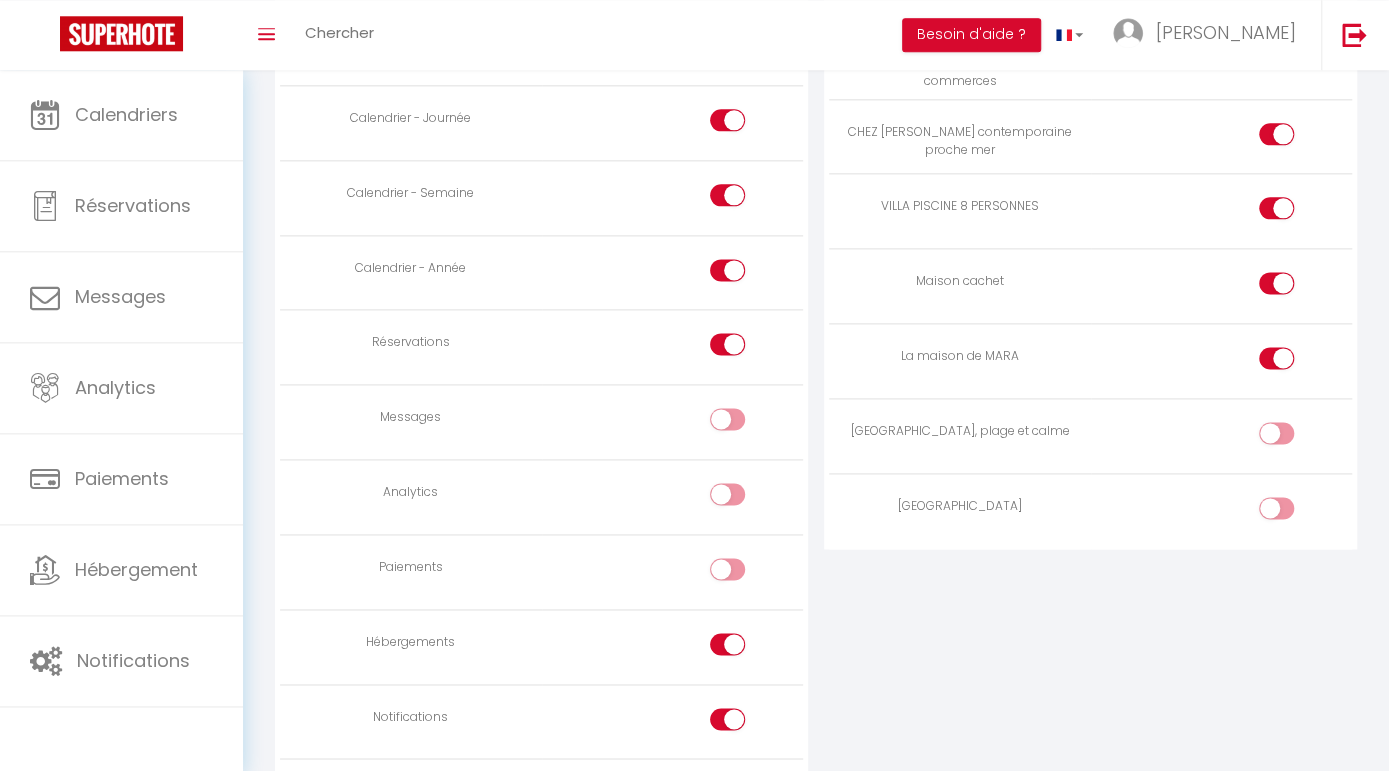 click at bounding box center [1293, 437] 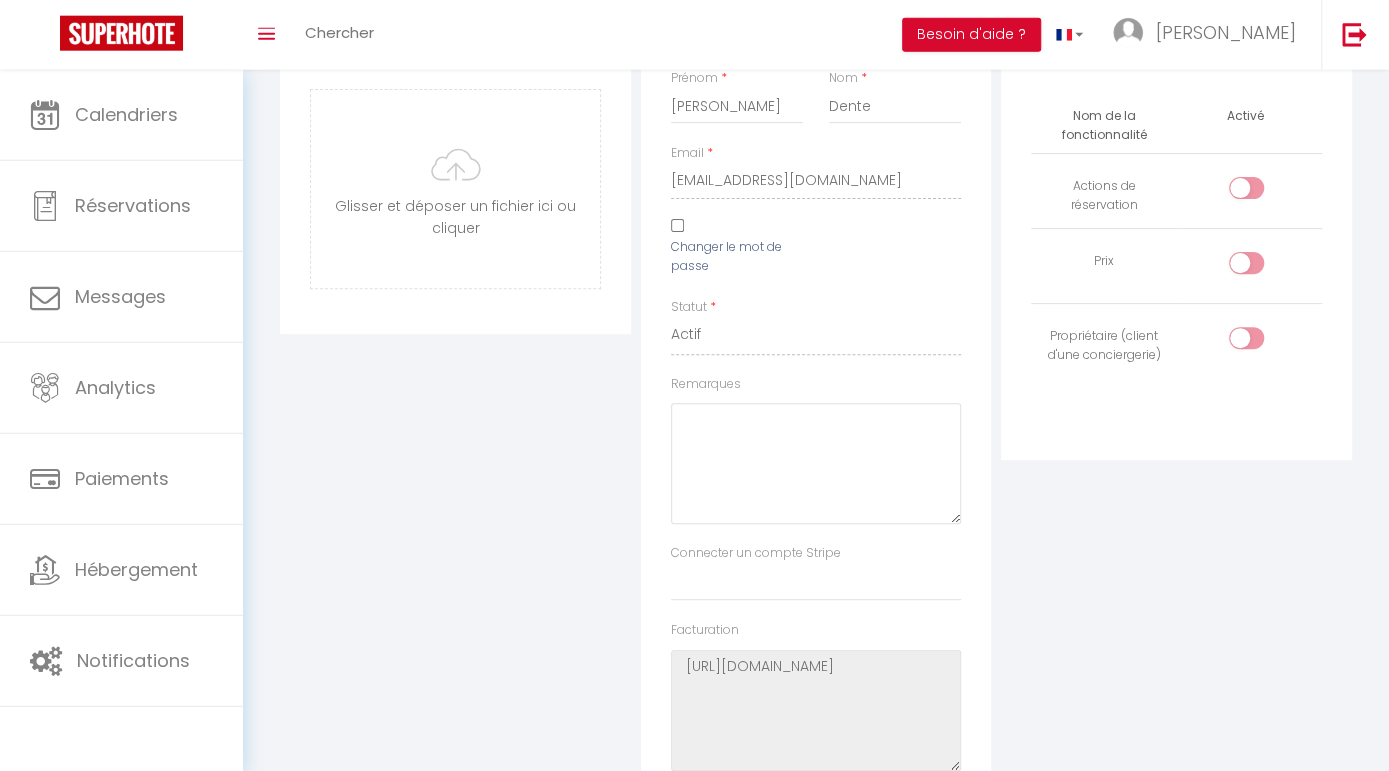 scroll, scrollTop: 0, scrollLeft: 0, axis: both 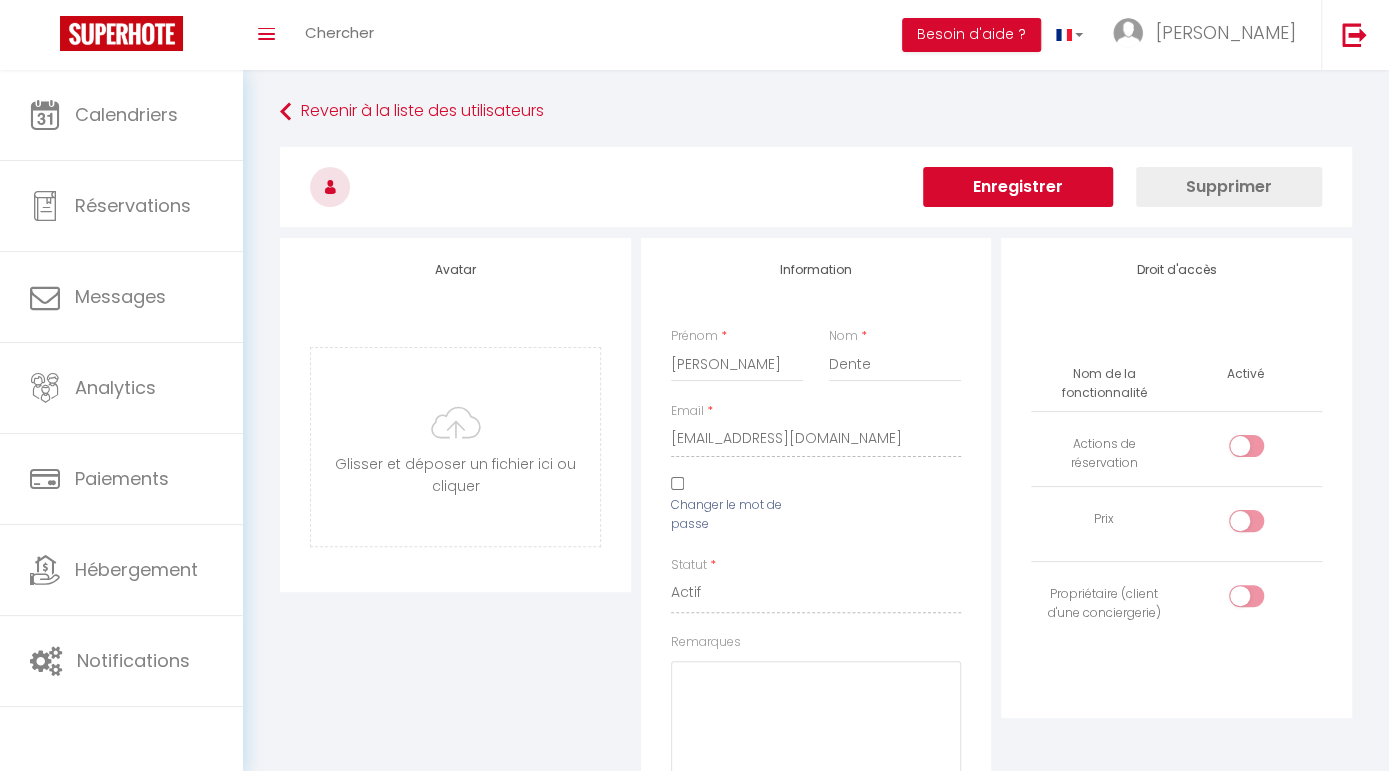 click on "Enregistrer" at bounding box center (1018, 187) 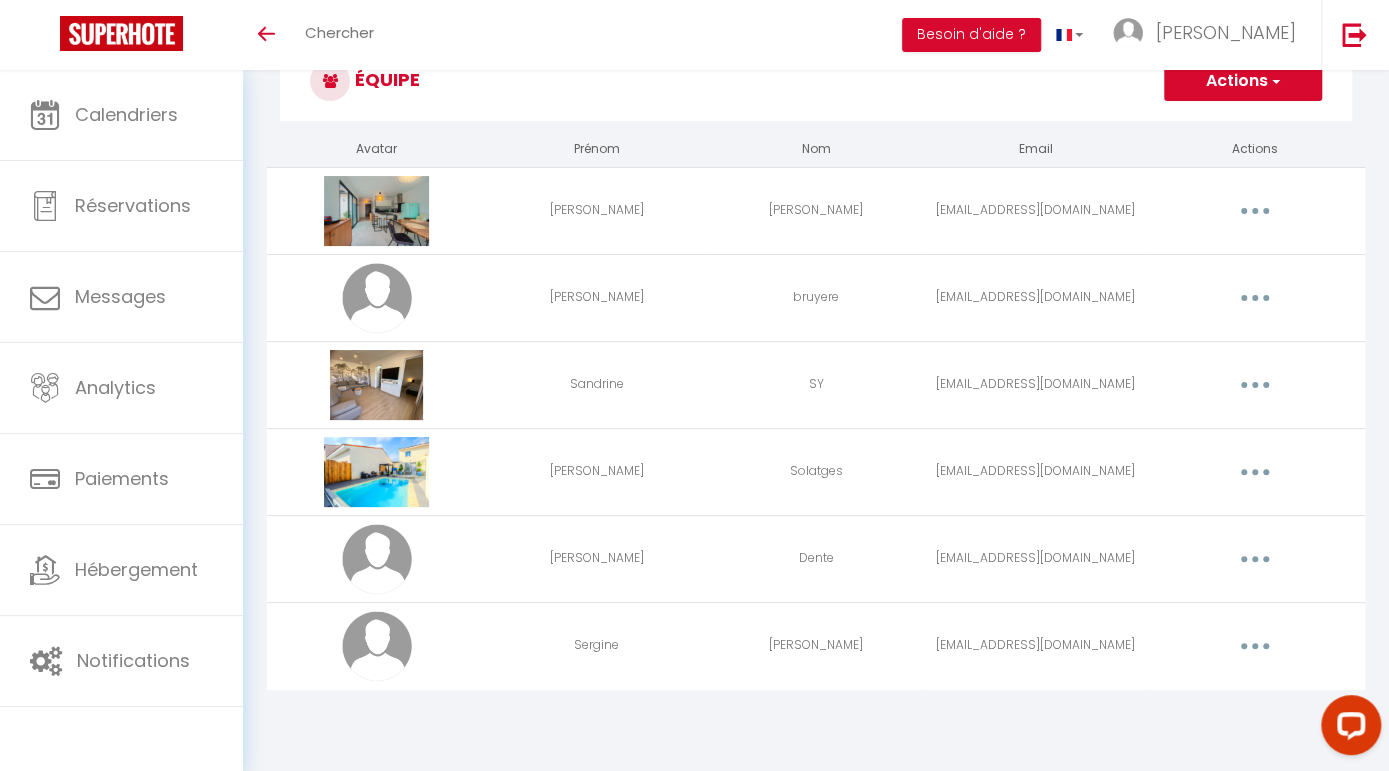scroll, scrollTop: 0, scrollLeft: 0, axis: both 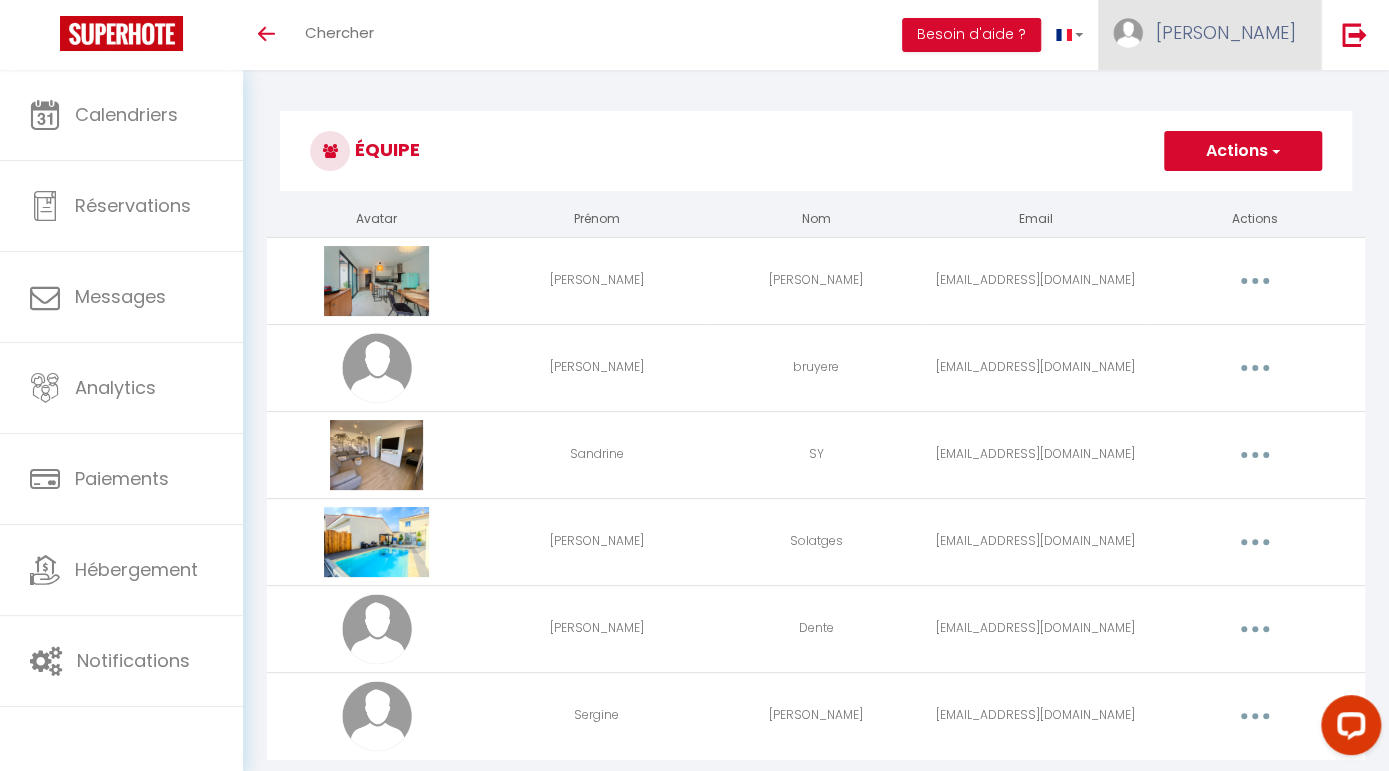 click on "[PERSON_NAME]" at bounding box center (1209, 35) 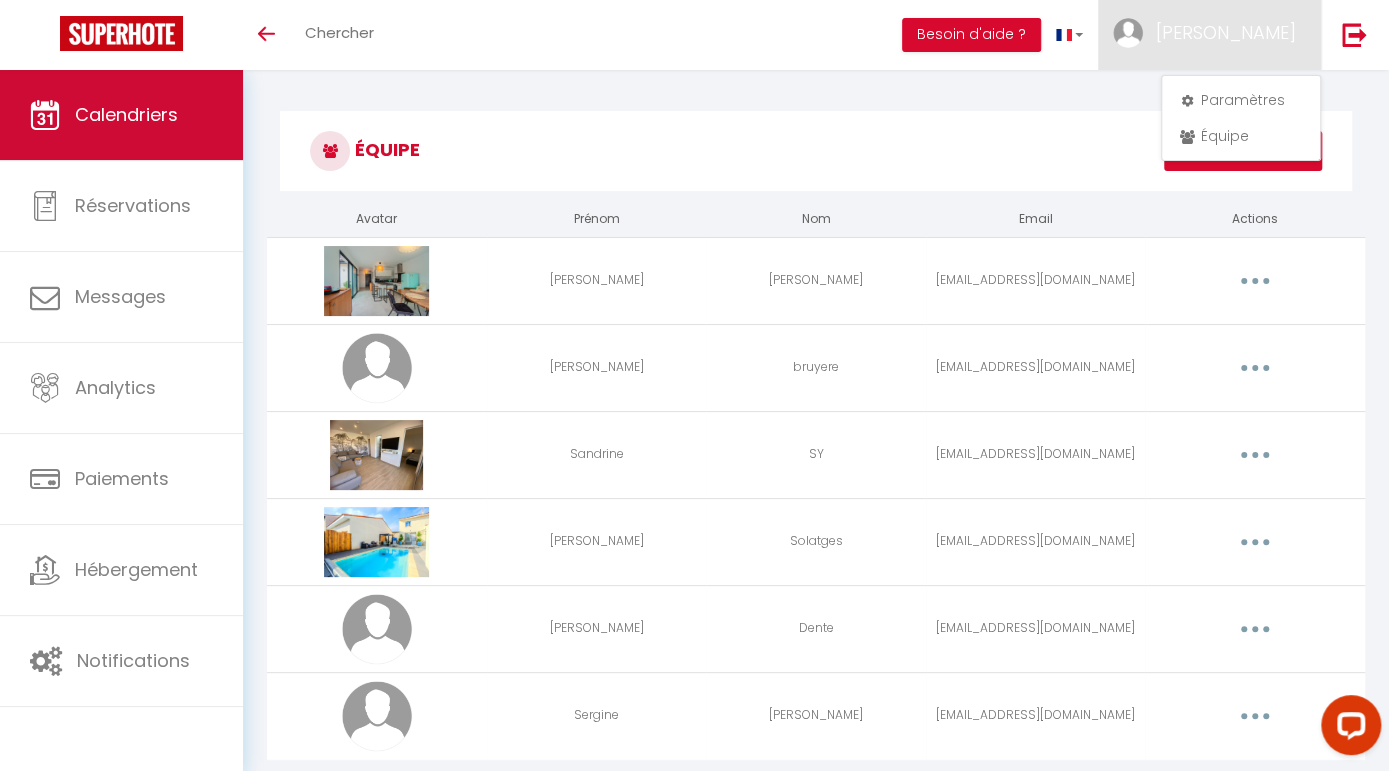 click on "Calendriers" at bounding box center (126, 114) 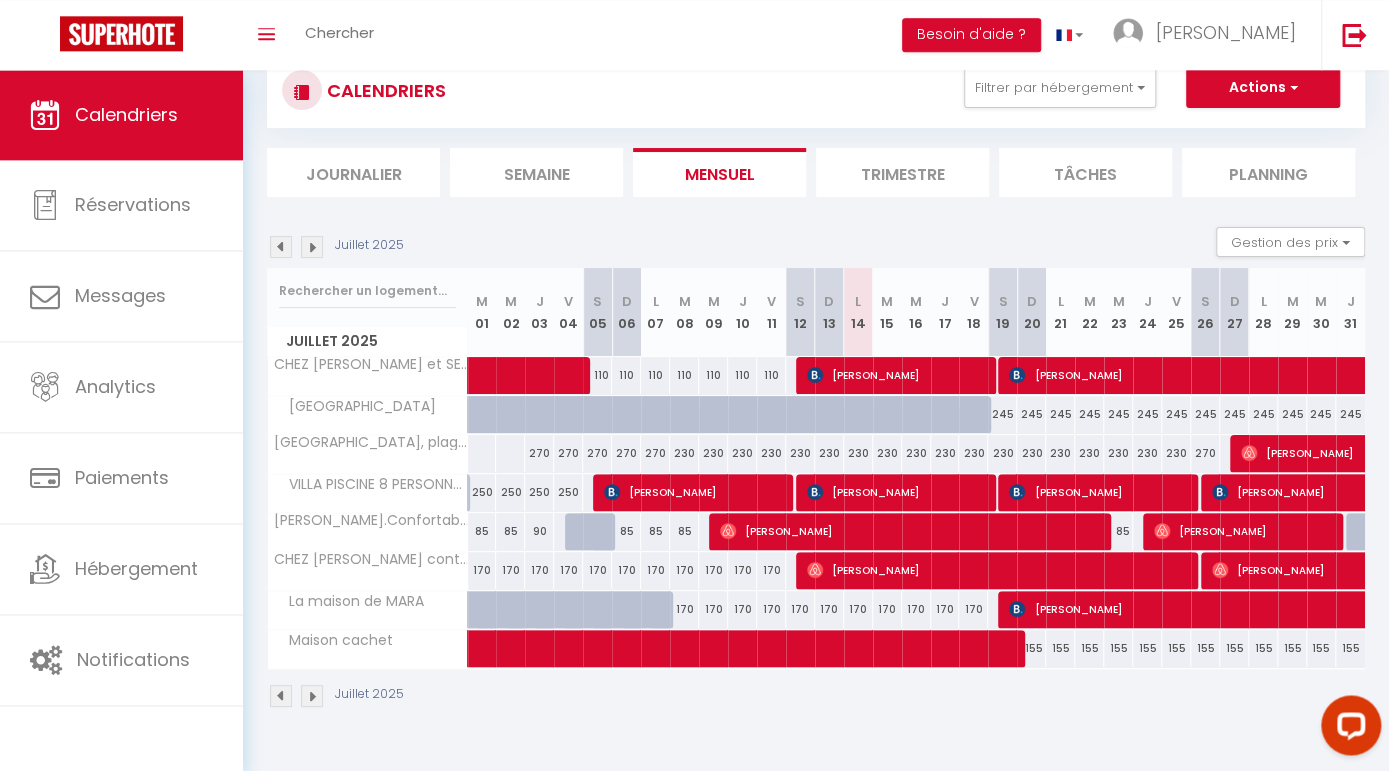 scroll, scrollTop: 70, scrollLeft: 0, axis: vertical 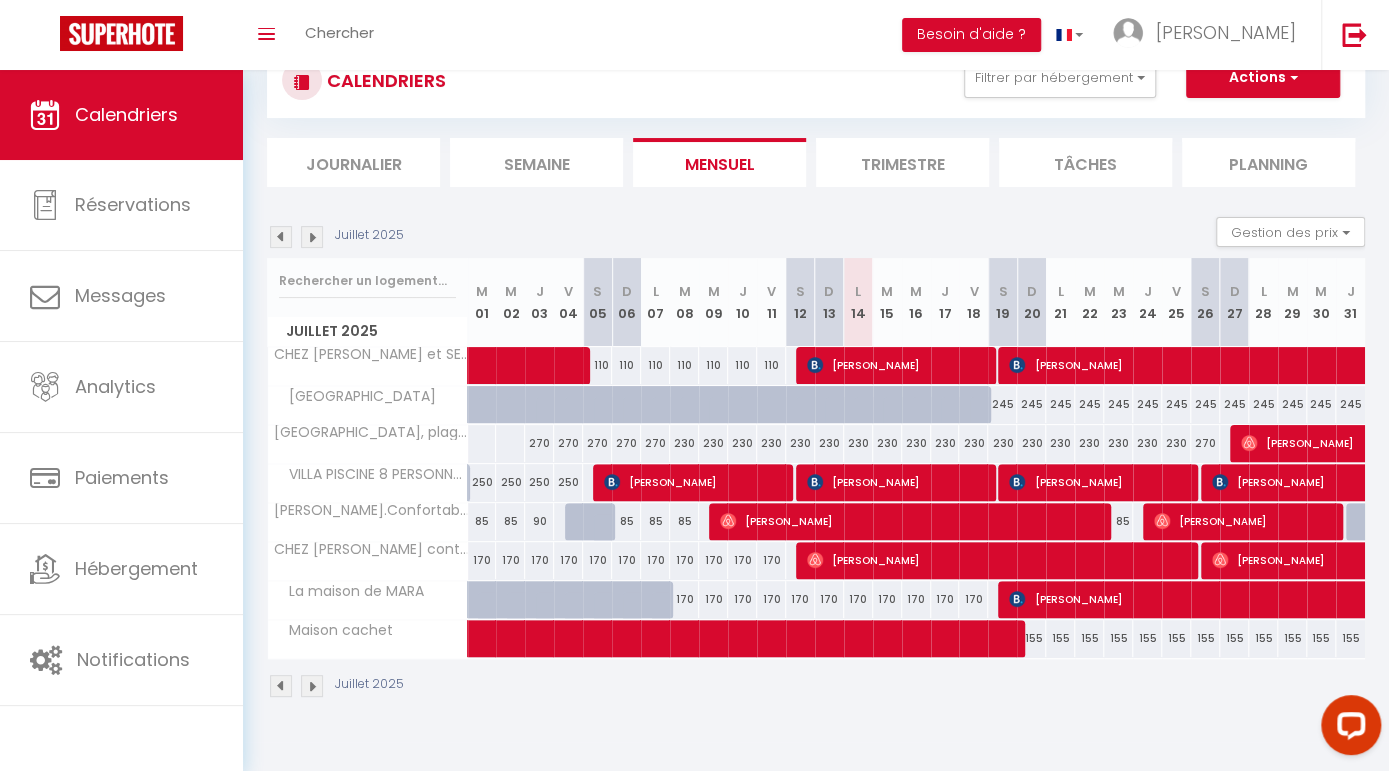 click on "[PERSON_NAME]" at bounding box center (1331, 365) 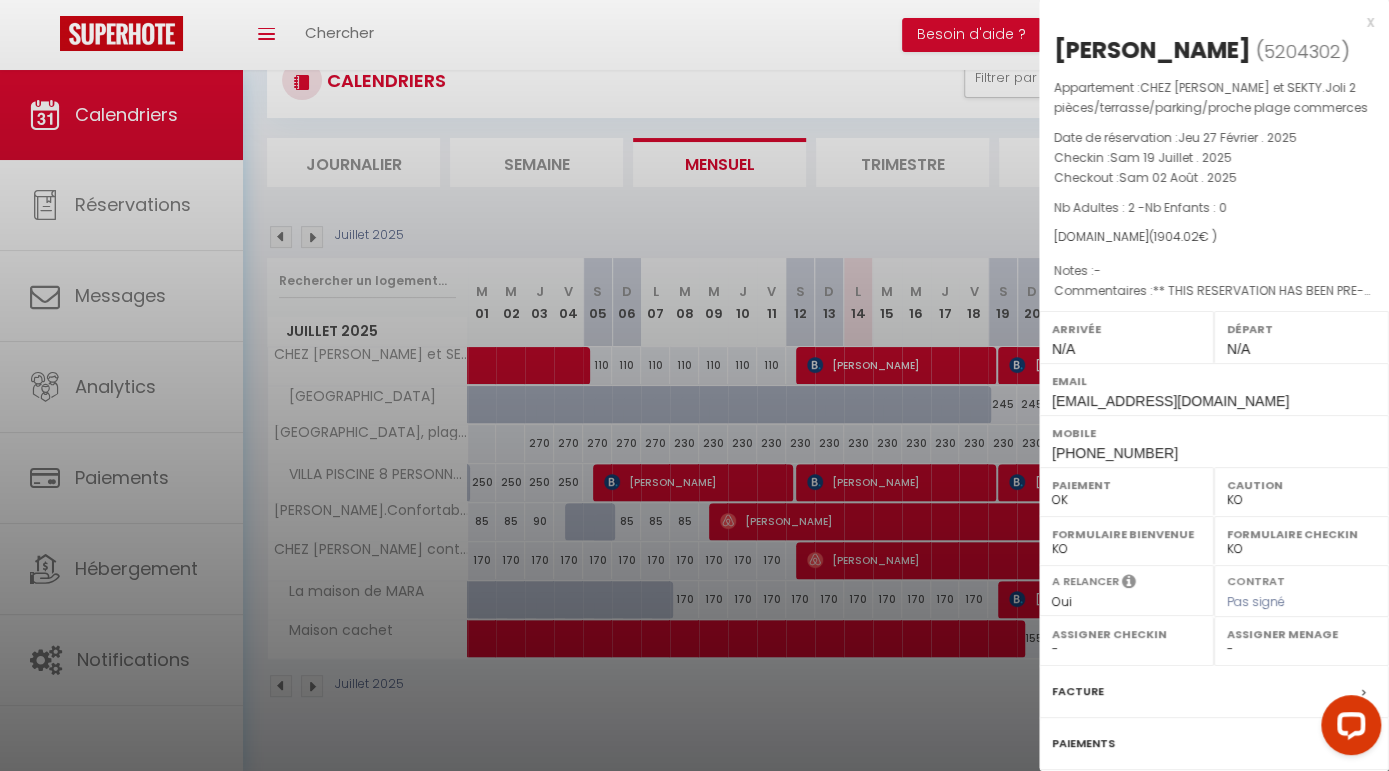 select on "38105" 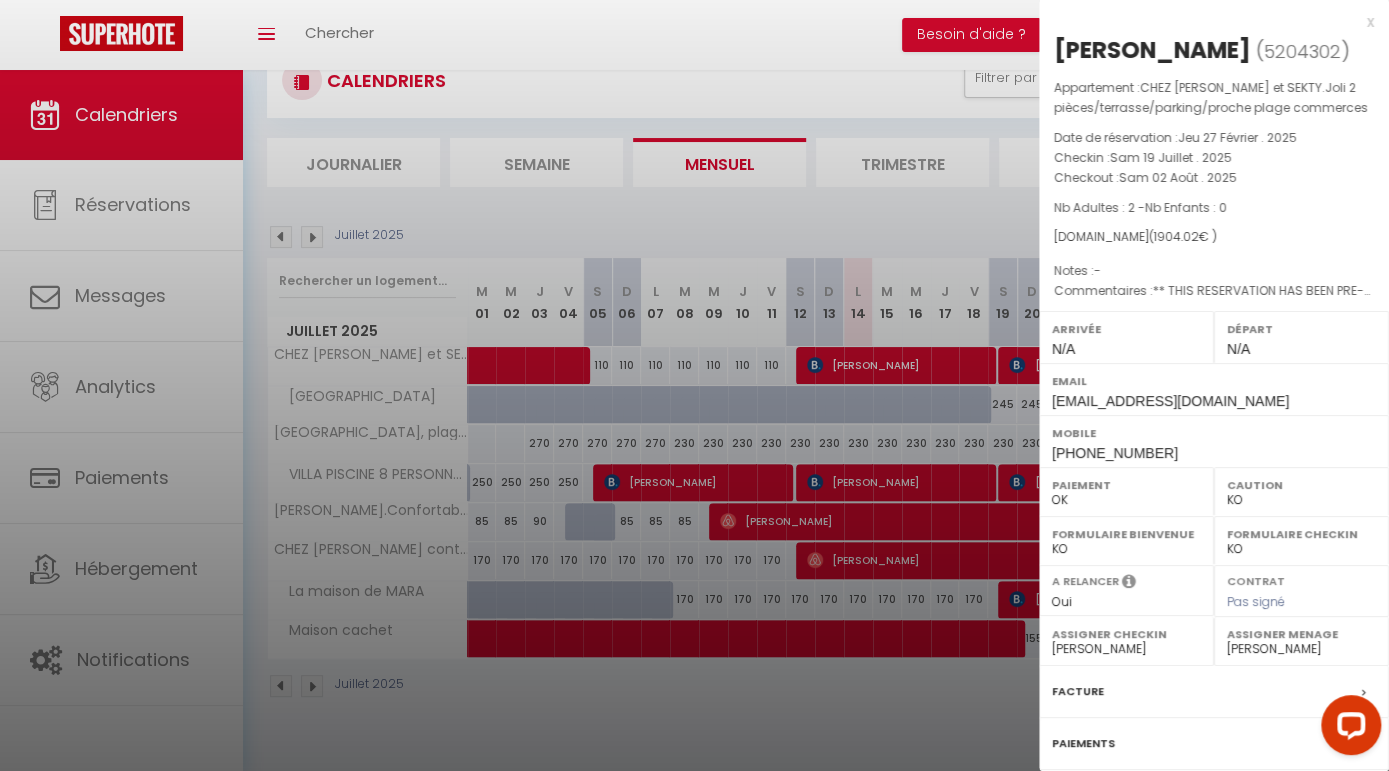 click at bounding box center (694, 385) 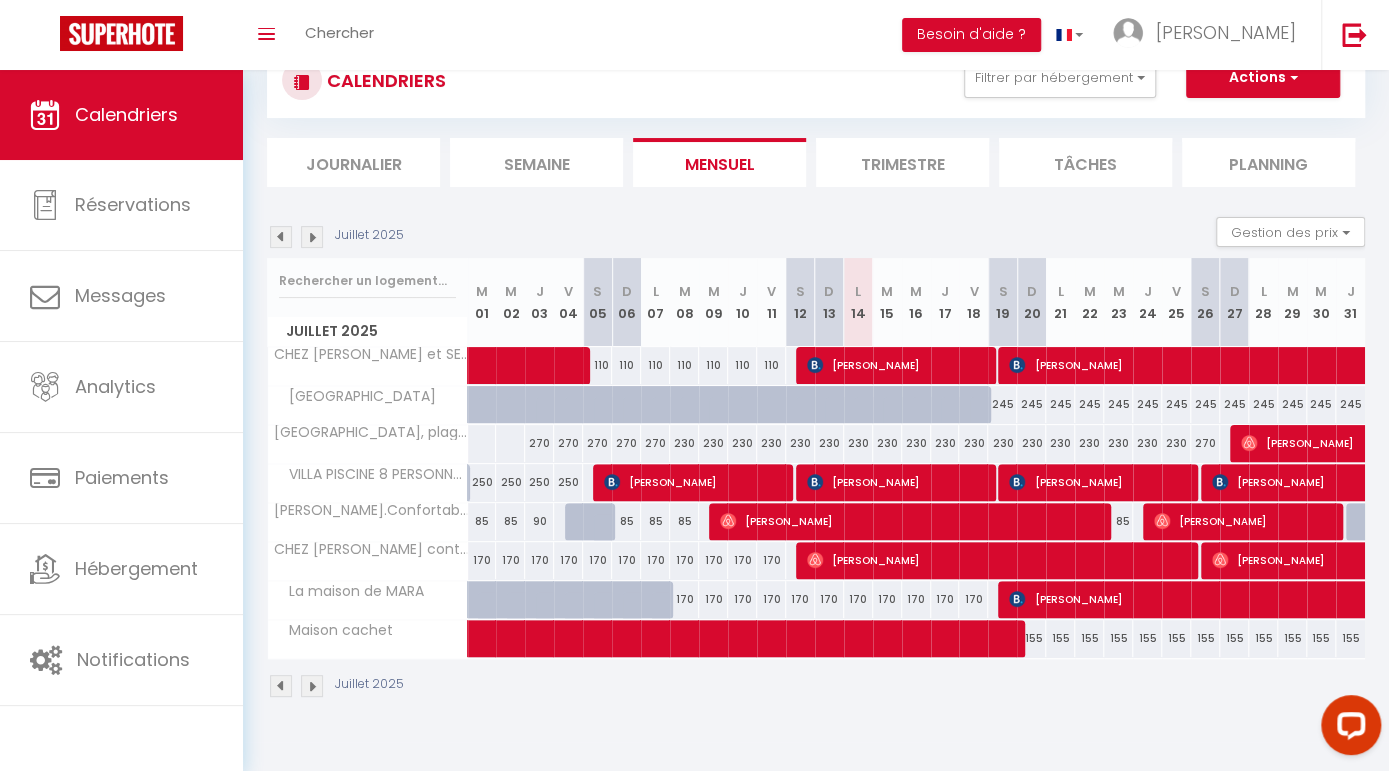 click at bounding box center [1017, 365] 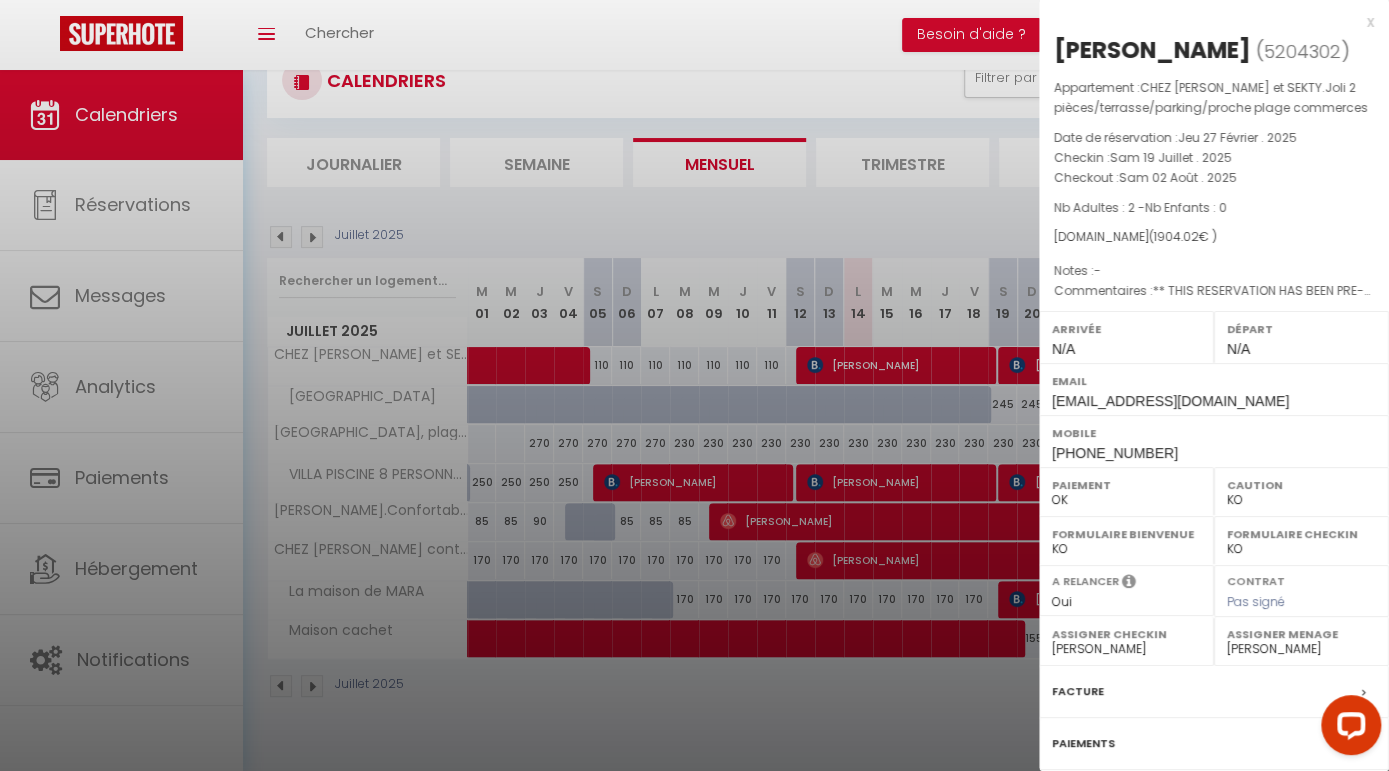 click at bounding box center (694, 385) 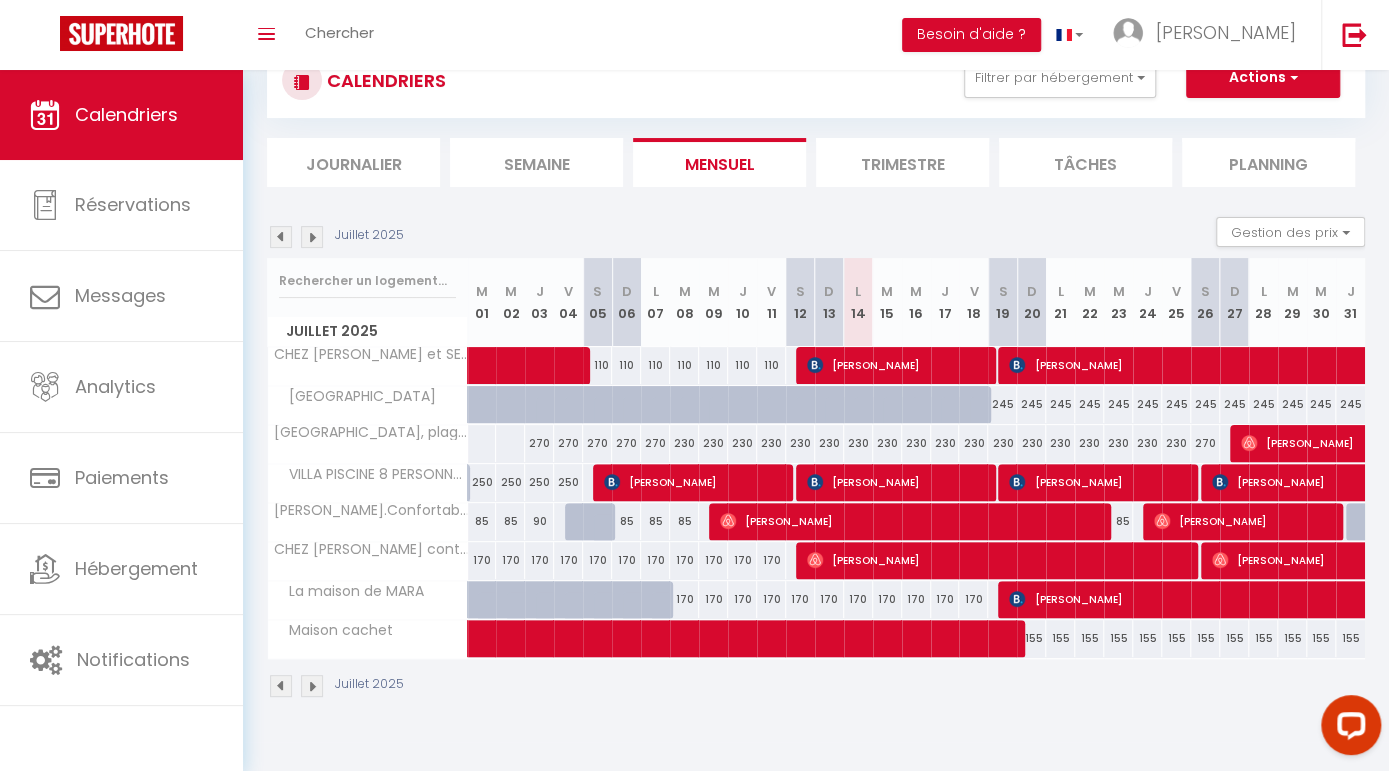 click on "[PERSON_NAME]" at bounding box center (1331, 599) 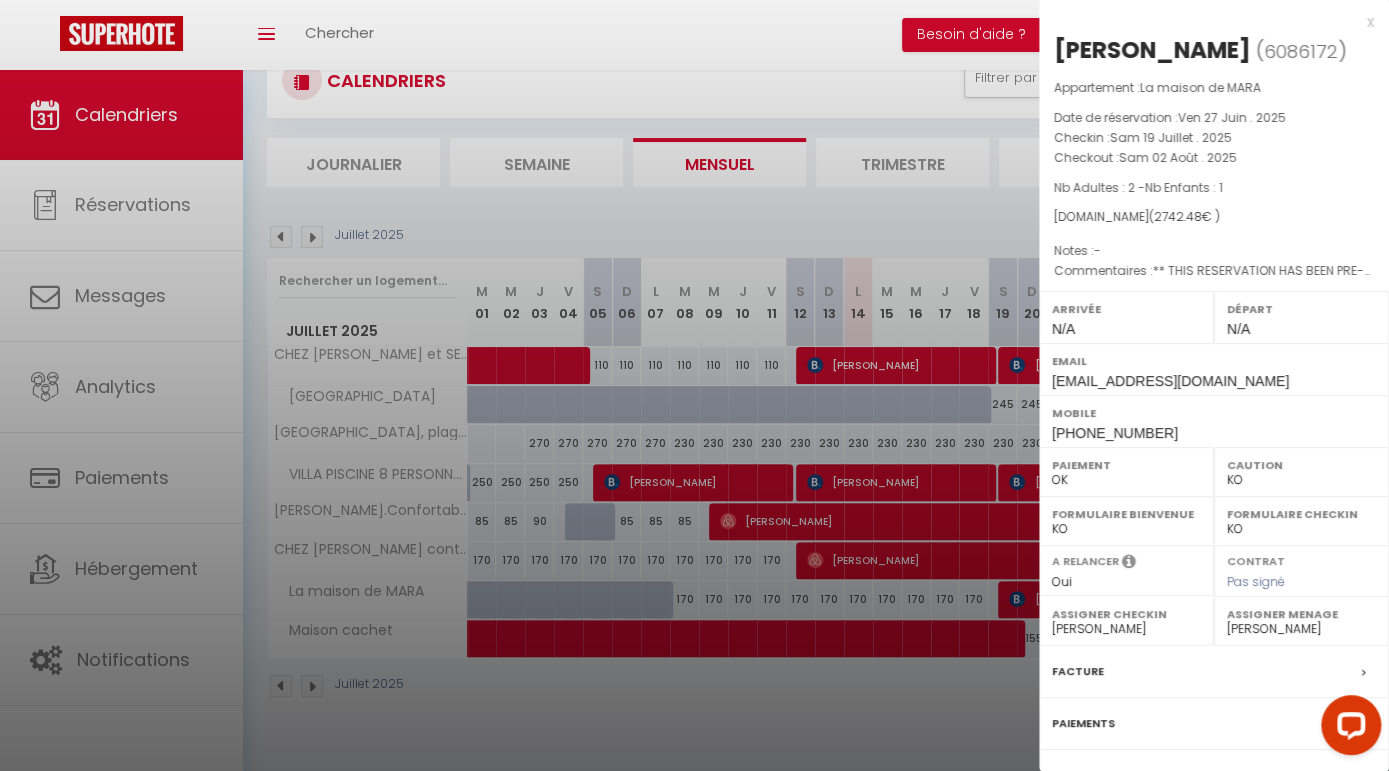 click at bounding box center (694, 385) 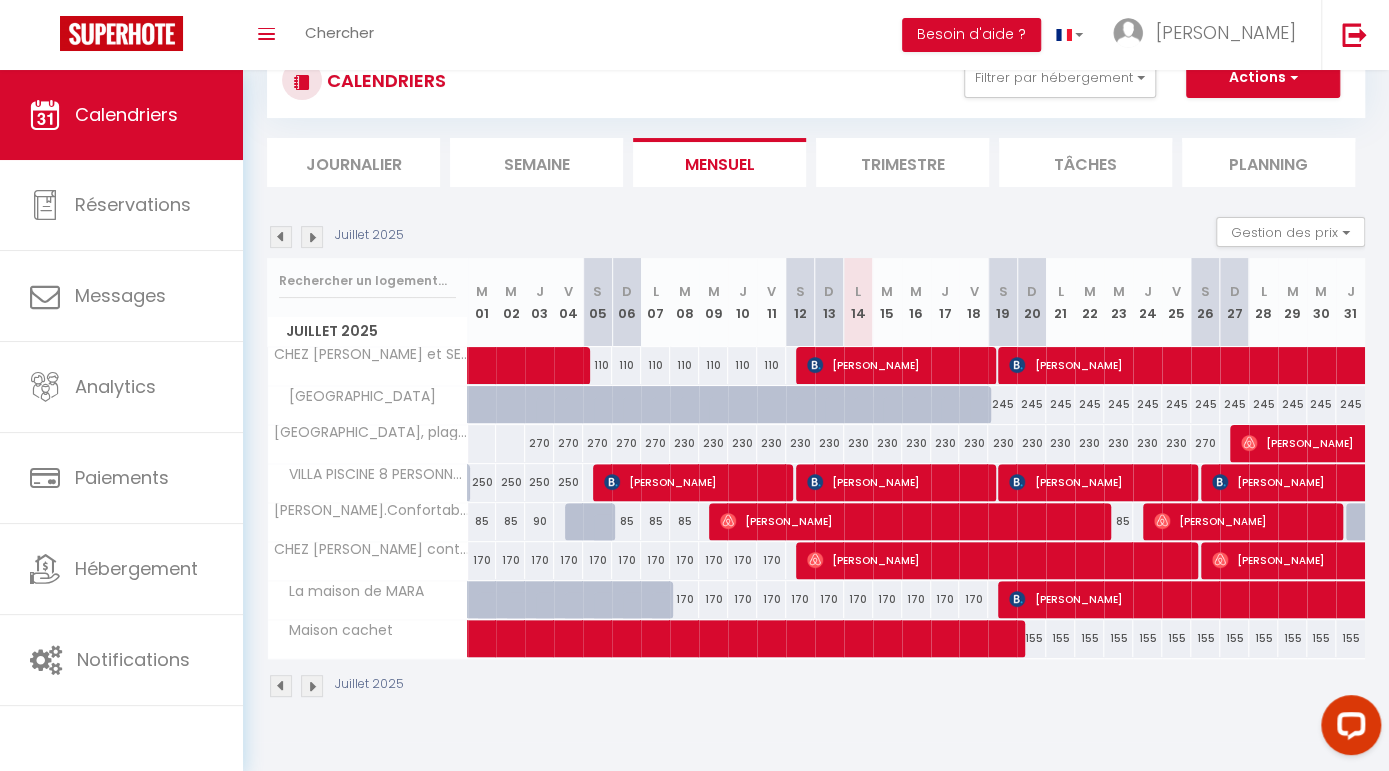 click at bounding box center (312, 237) 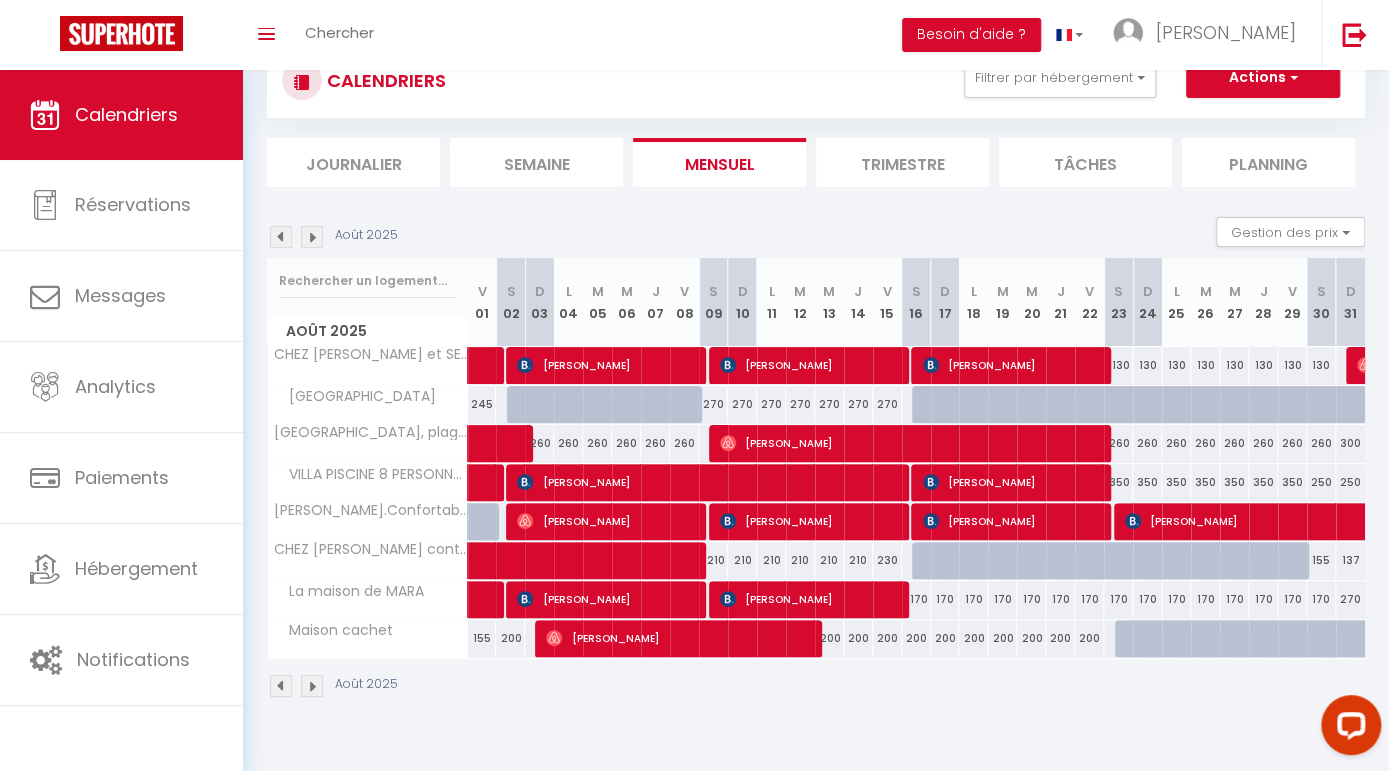 click at bounding box center (281, 237) 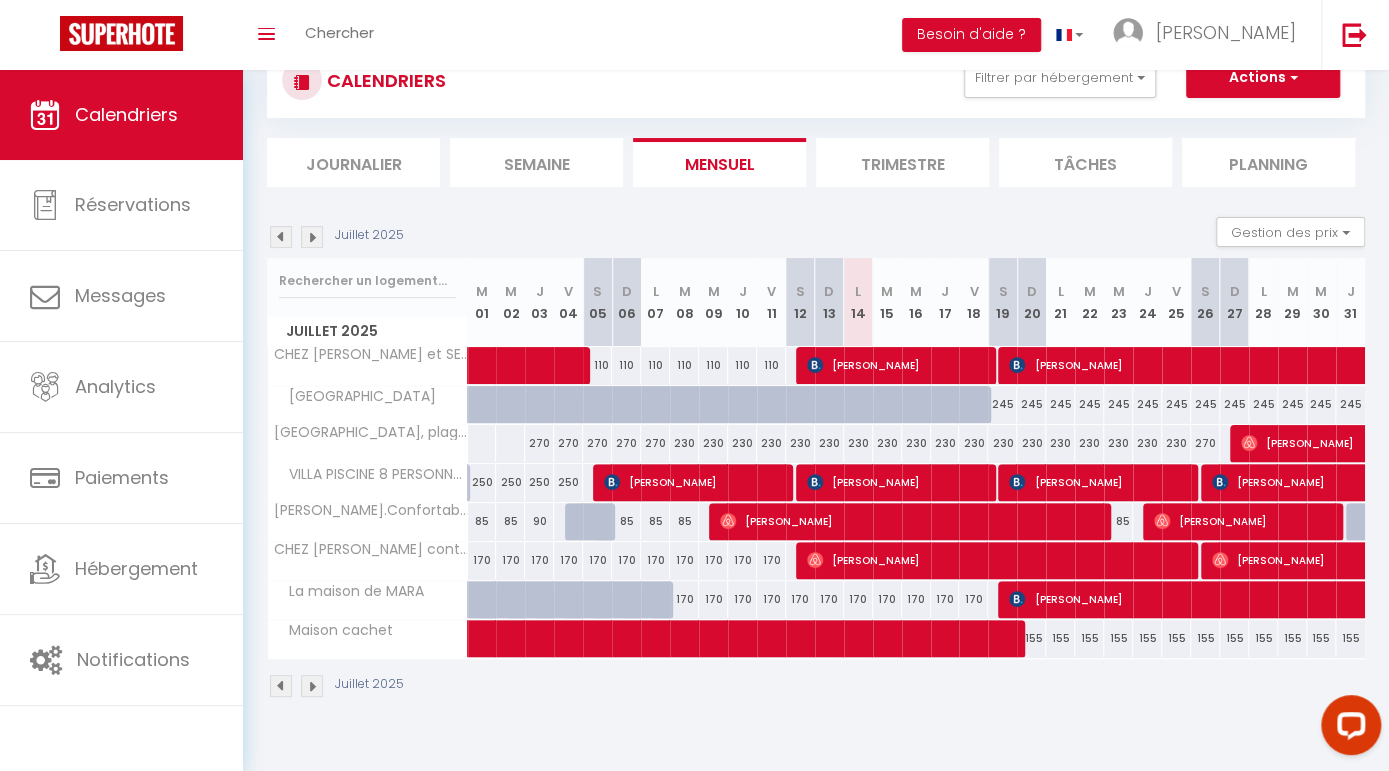 click at bounding box center [312, 237] 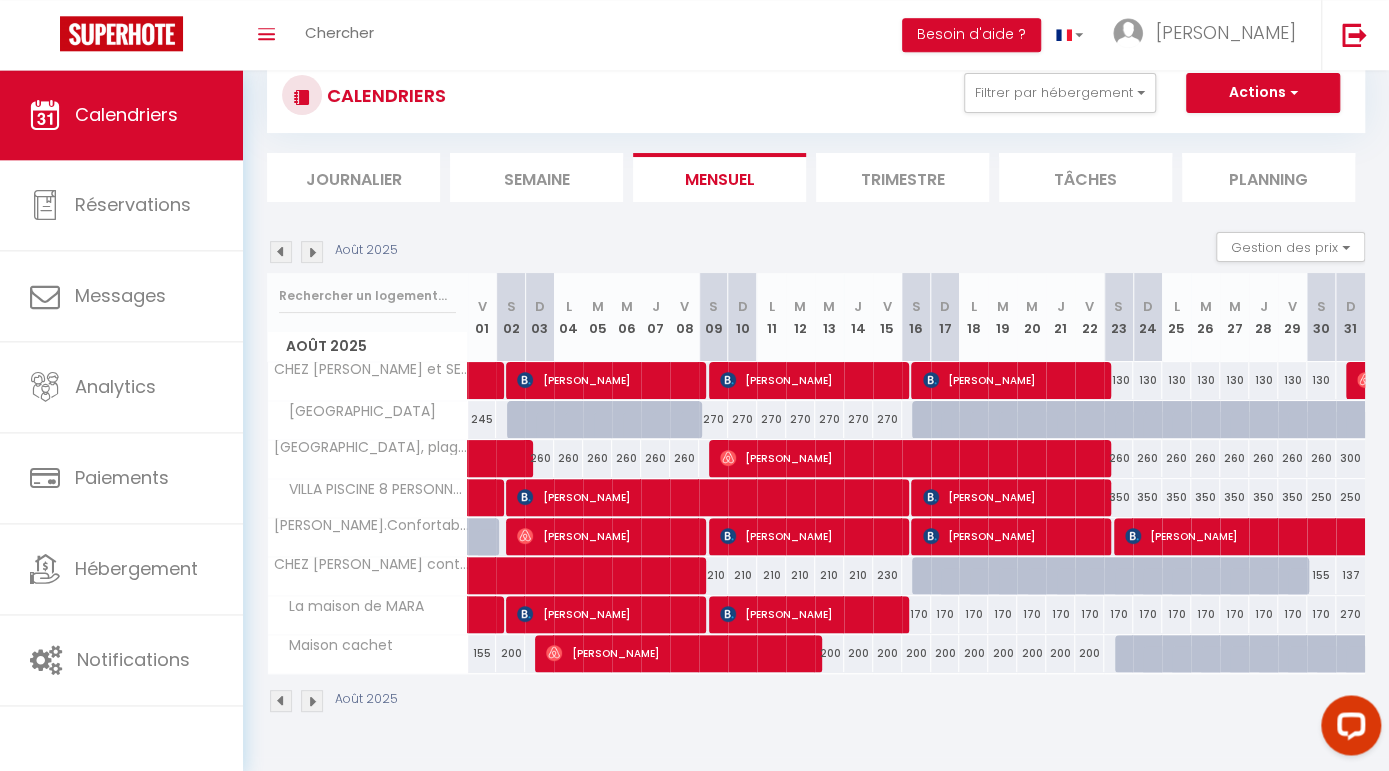 scroll, scrollTop: 54, scrollLeft: 0, axis: vertical 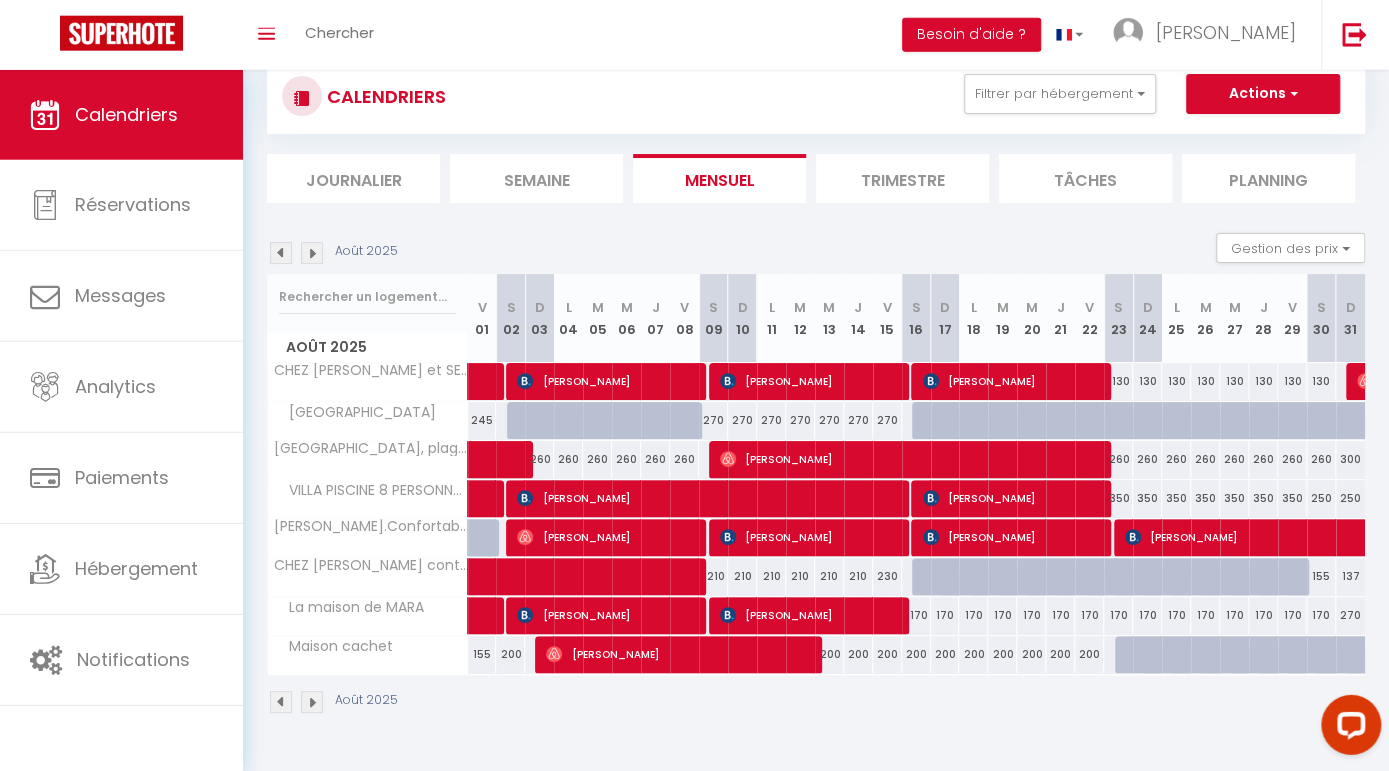 click at bounding box center (281, 253) 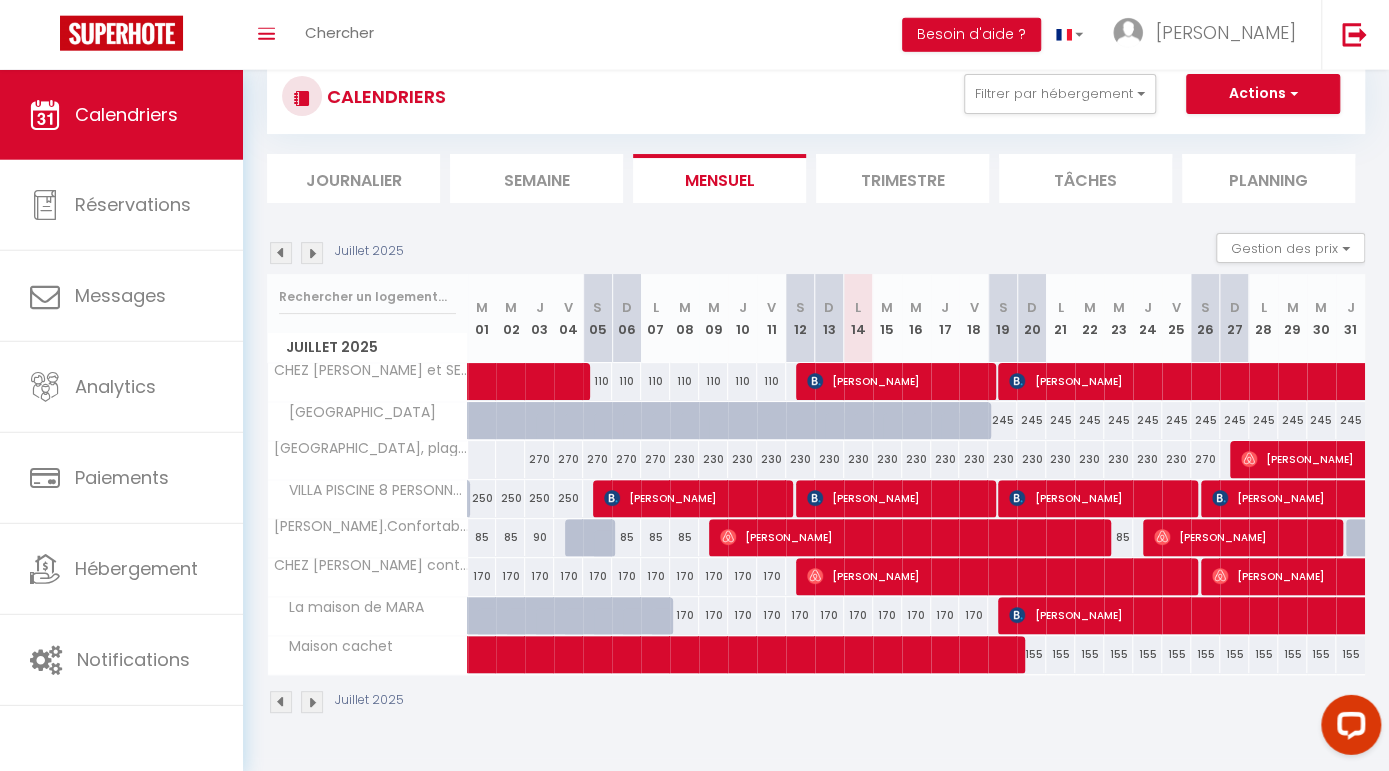 click at bounding box center (312, 253) 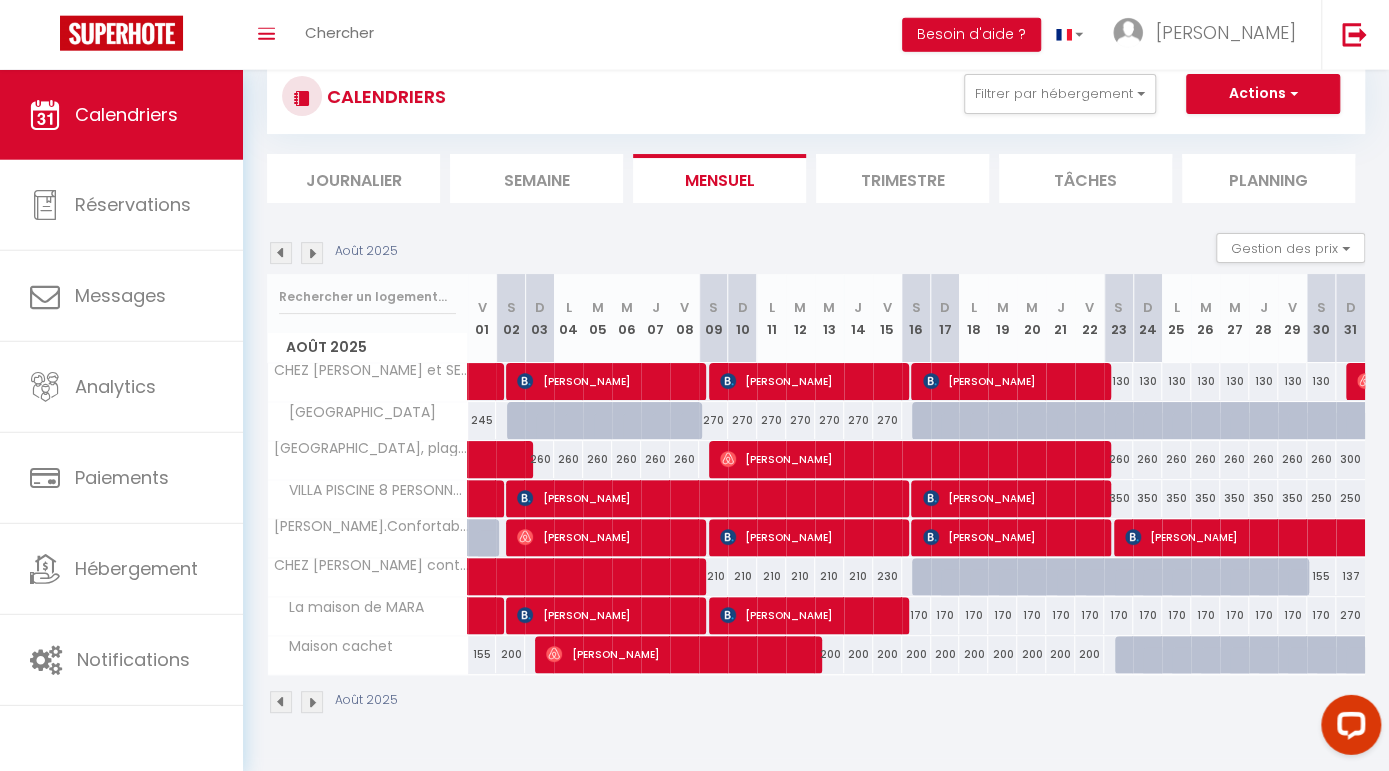 scroll, scrollTop: 70, scrollLeft: 0, axis: vertical 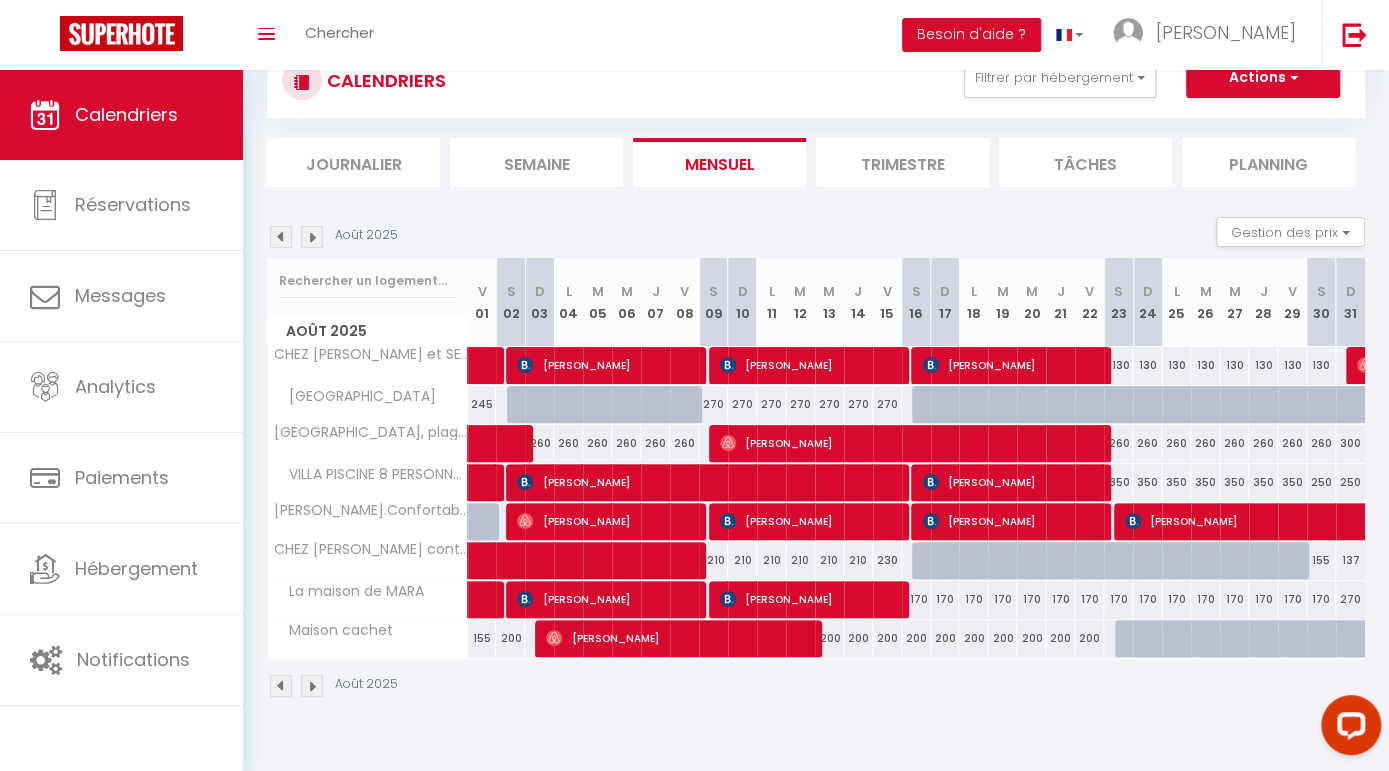 click at bounding box center (281, 237) 